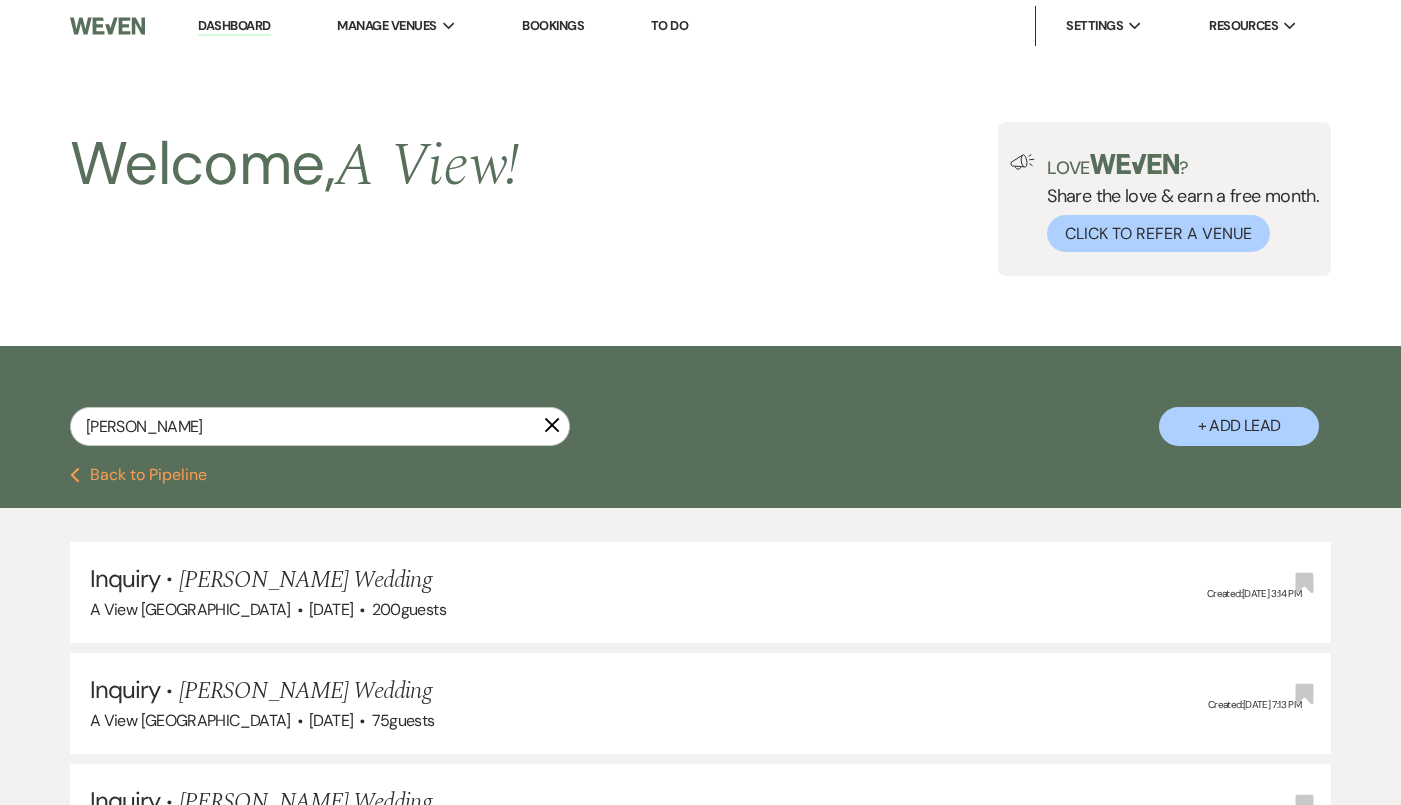 scroll, scrollTop: 3476, scrollLeft: 0, axis: vertical 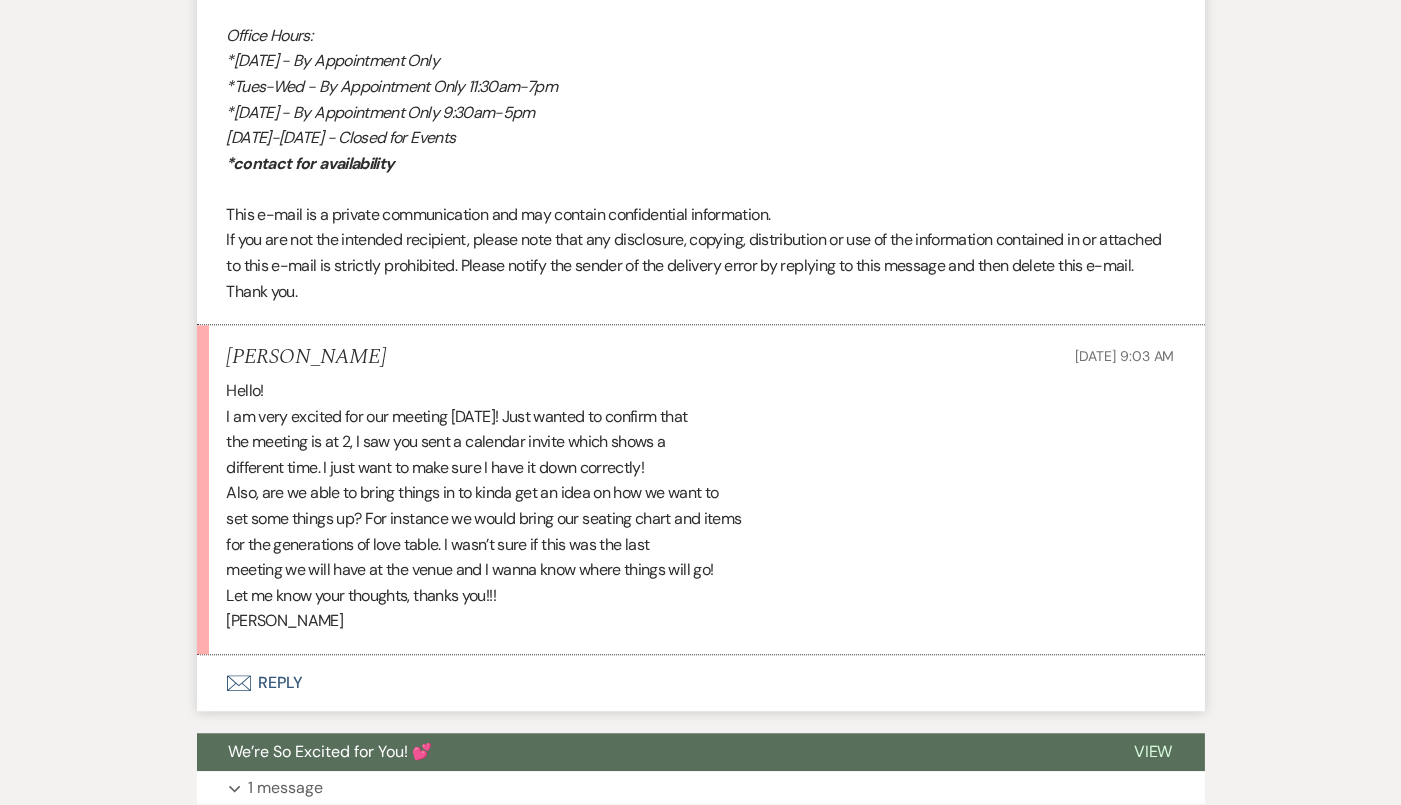 click on "Envelope Reply" at bounding box center (701, 683) 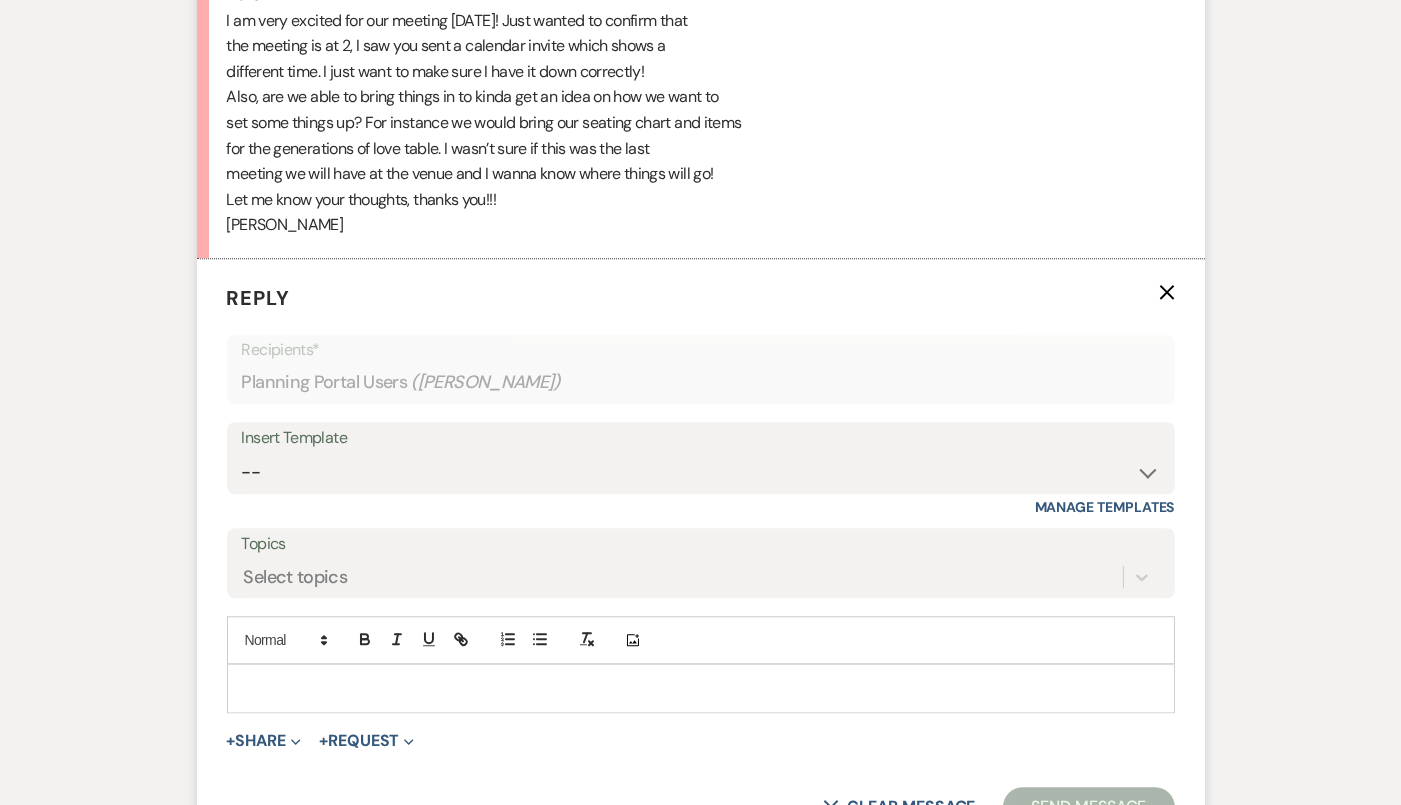 scroll, scrollTop: 8801, scrollLeft: 0, axis: vertical 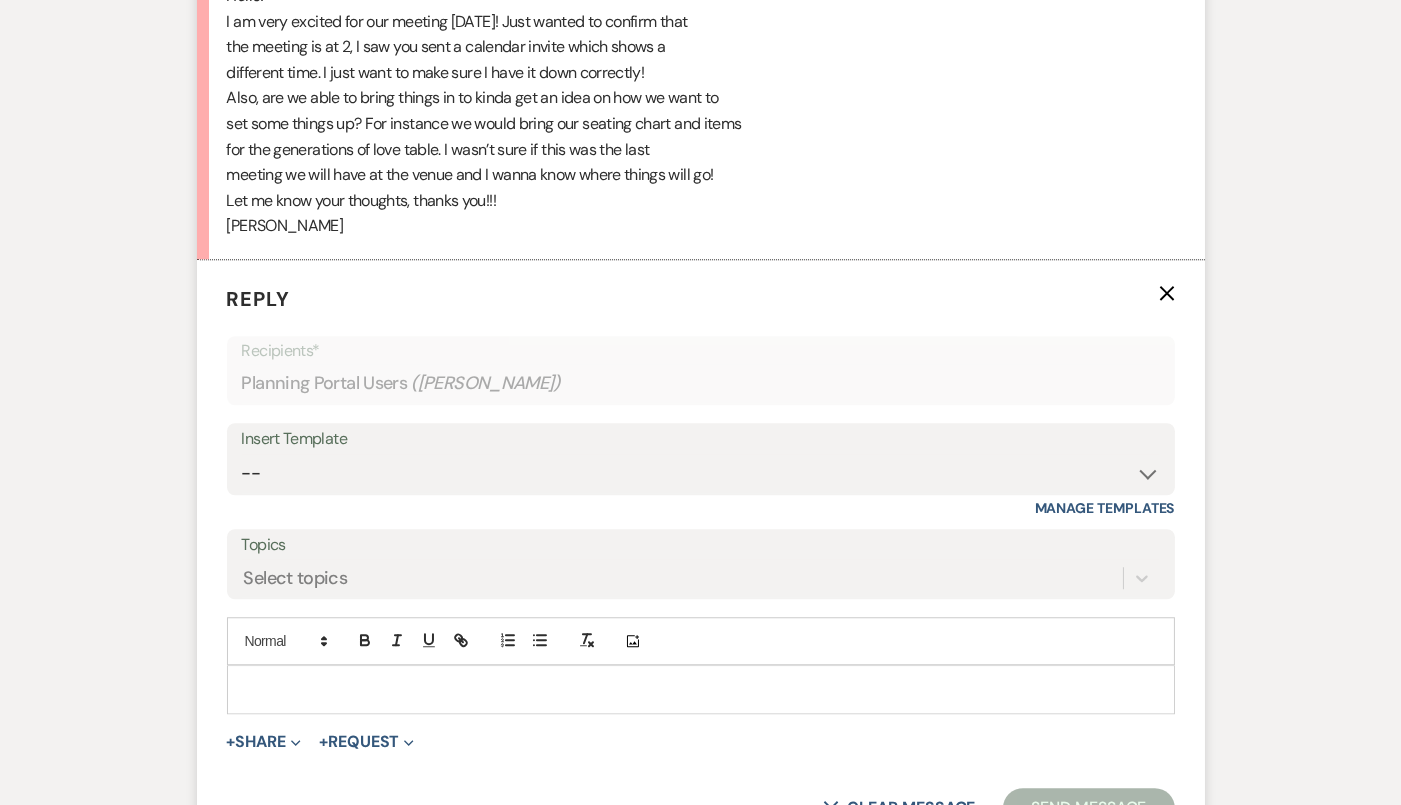 click at bounding box center [701, 689] 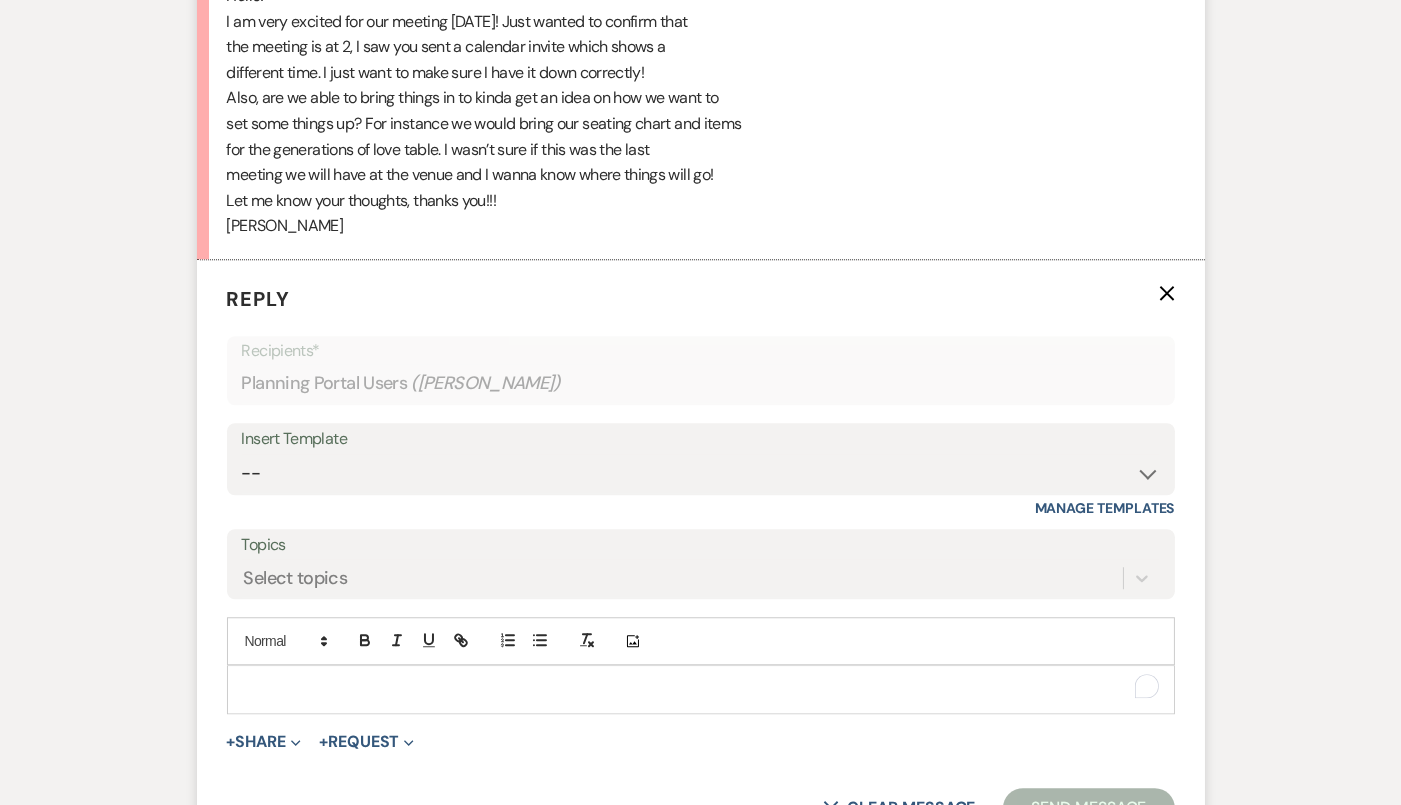 type 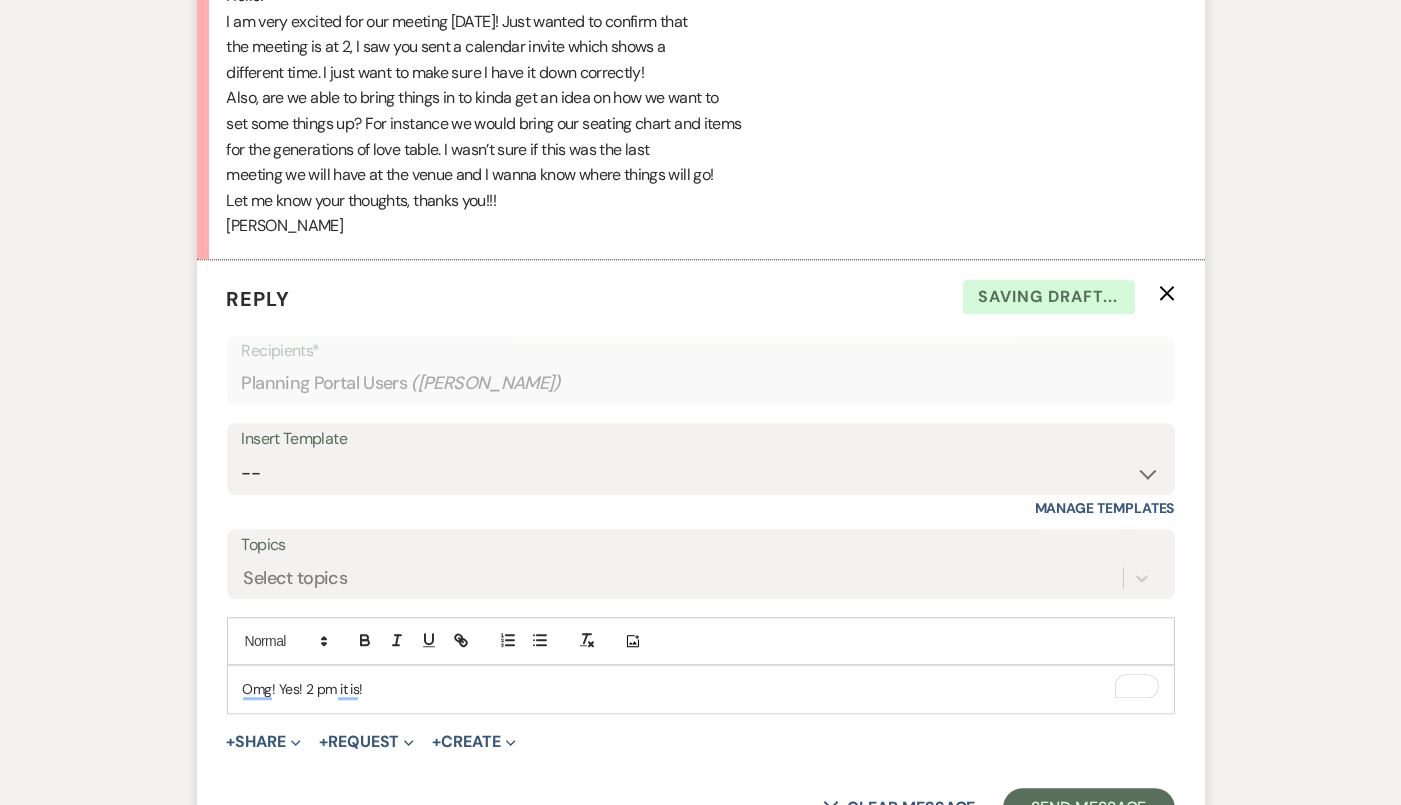 click on "Omg! Yes! 2 pm it is!" at bounding box center [701, 689] 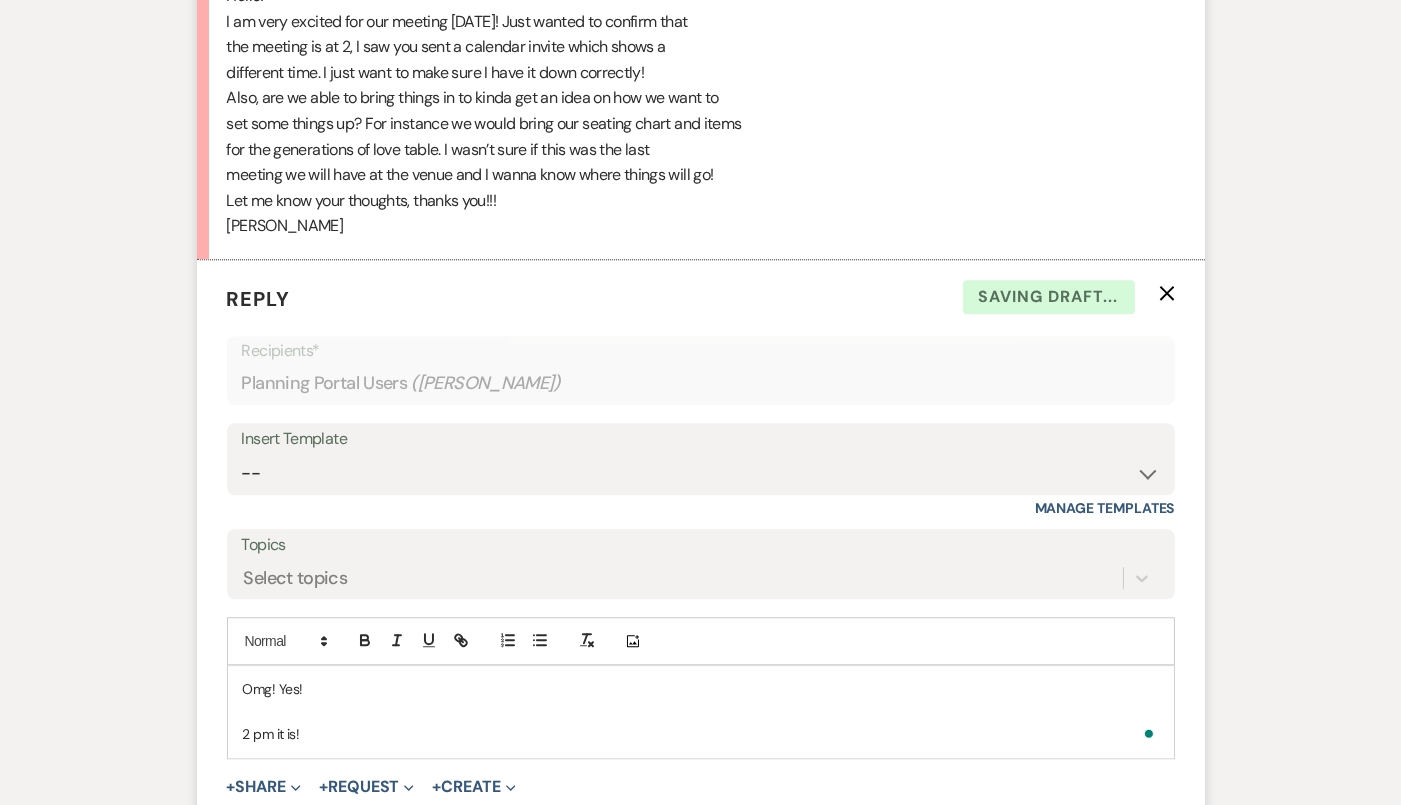 click on "2 pm it is!" at bounding box center [701, 734] 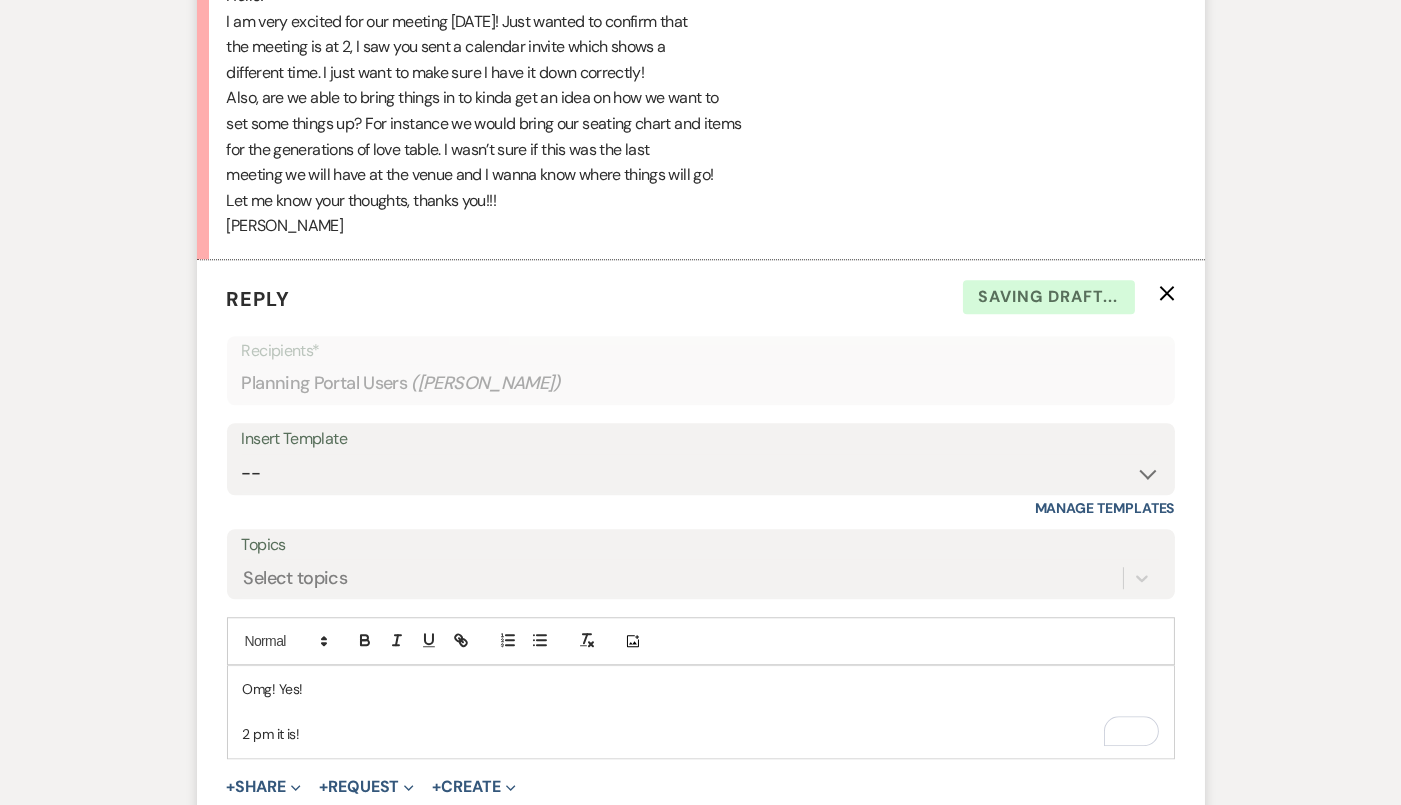 click on "Omg! Yes!" at bounding box center [701, 689] 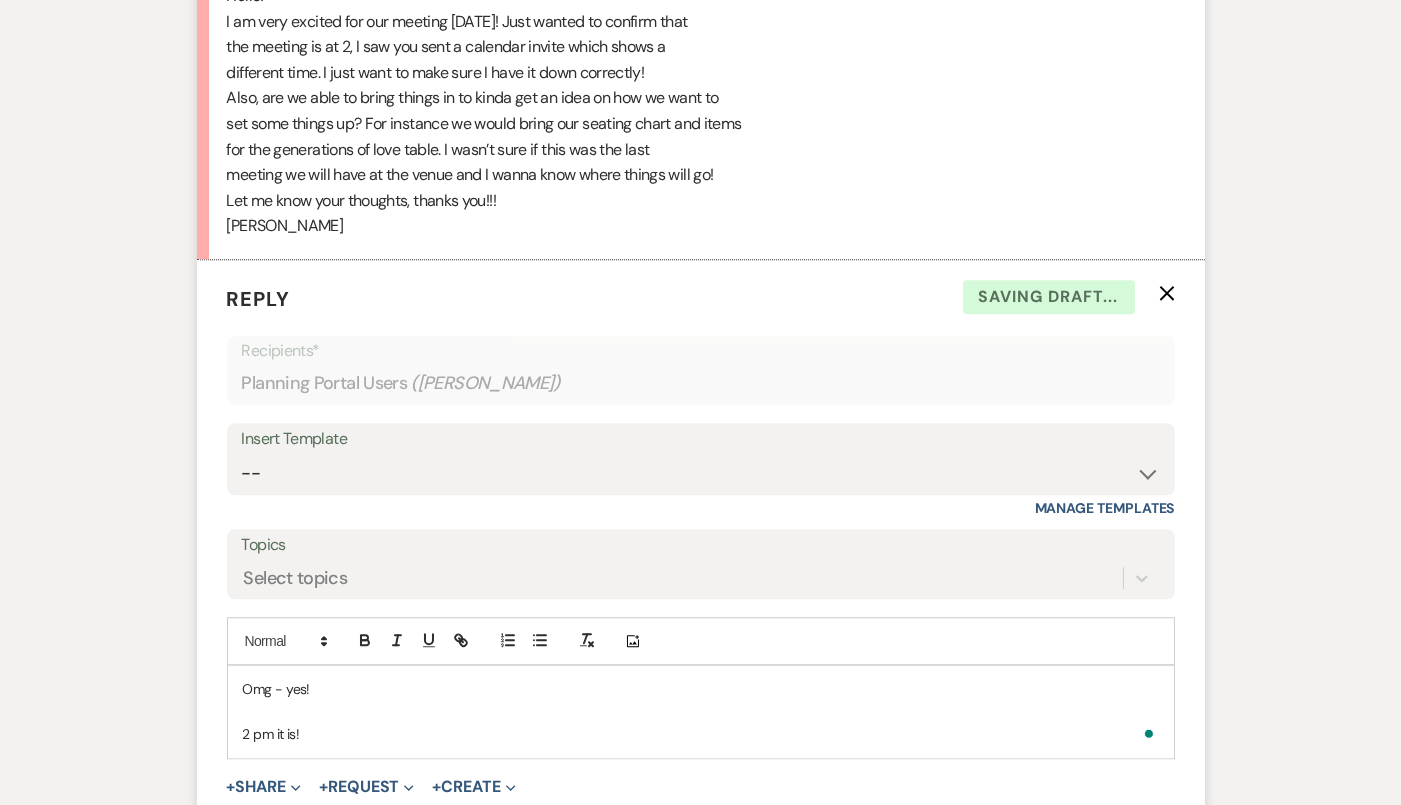 click on "2 pm it is!" at bounding box center [701, 734] 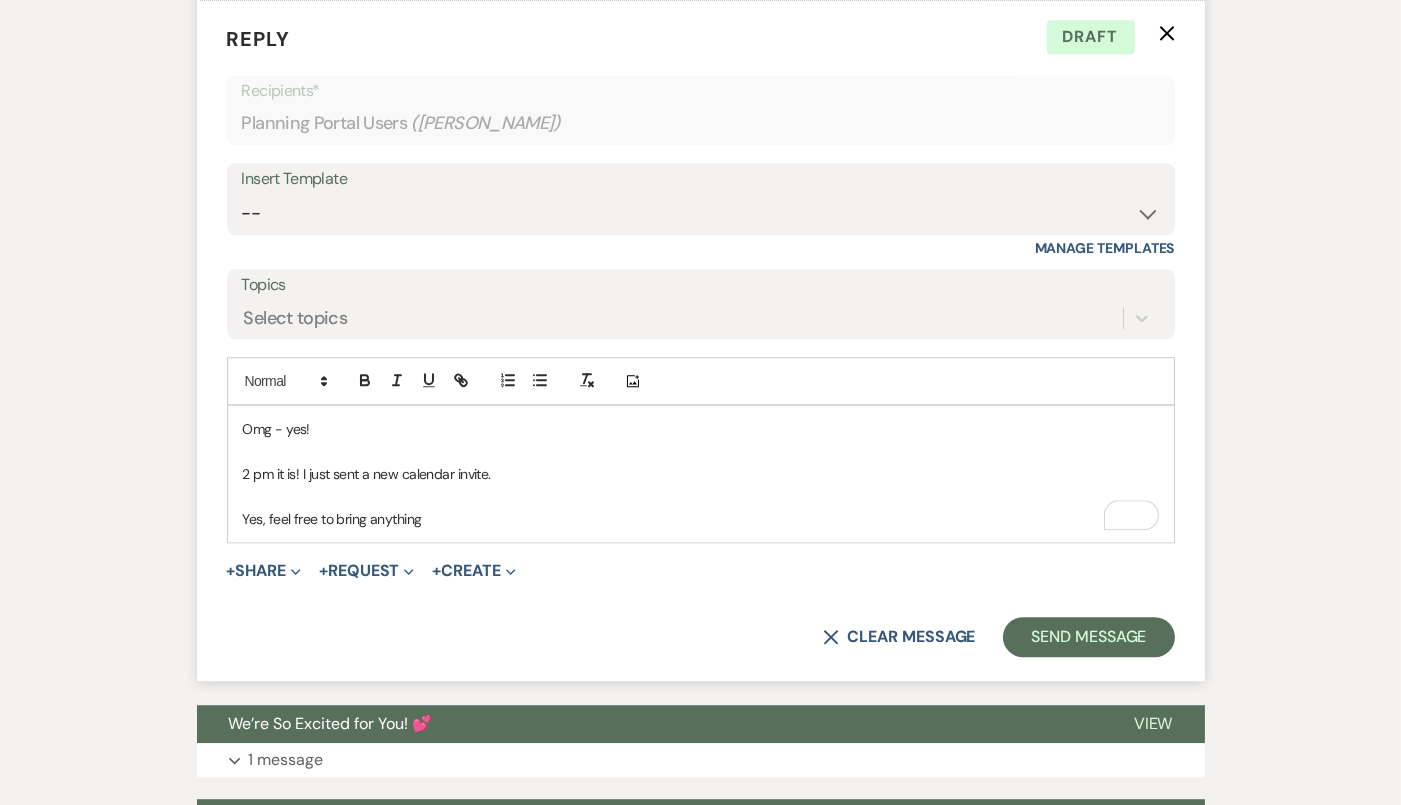 scroll, scrollTop: 9058, scrollLeft: 0, axis: vertical 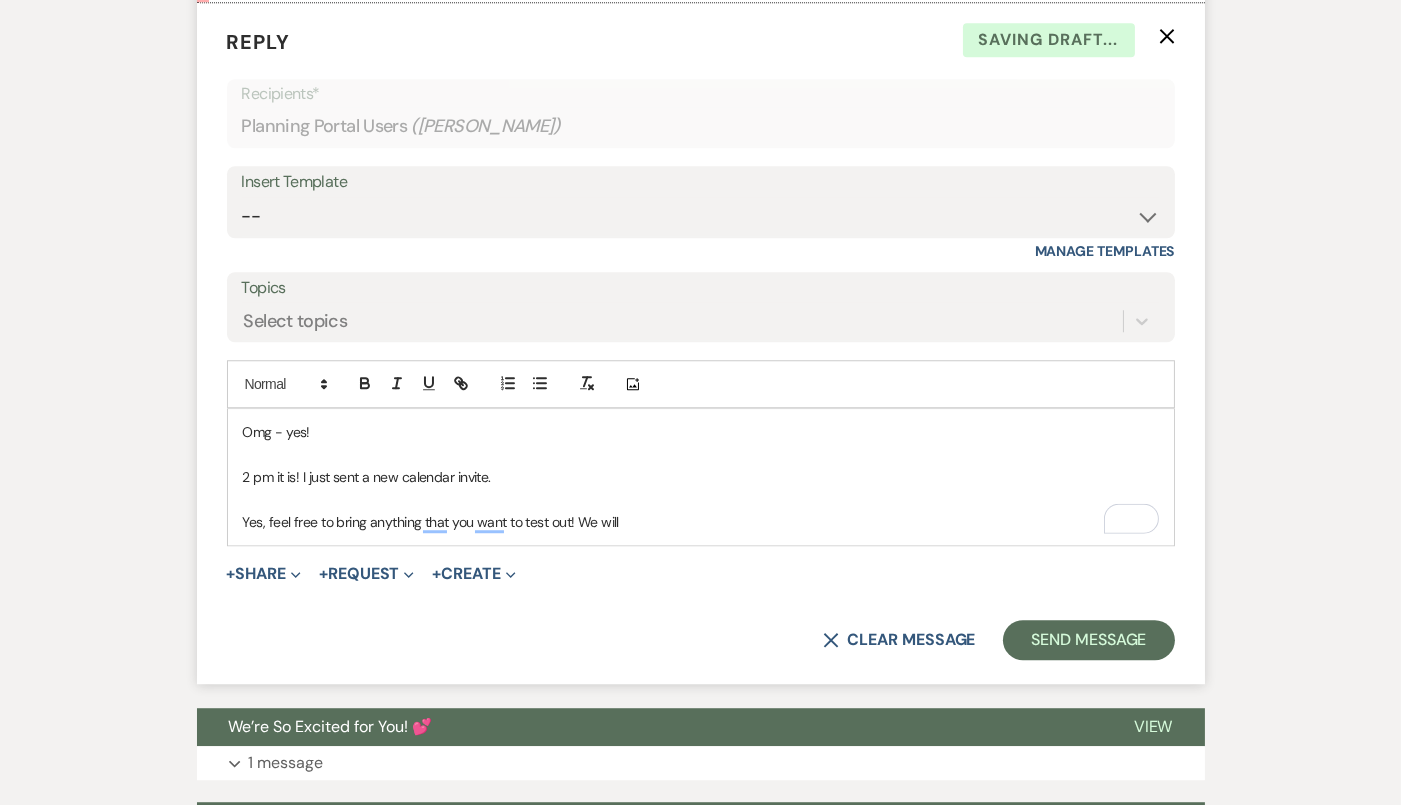 click on "Yes, feel free to bring anything that you want to test out! We will" at bounding box center (701, 522) 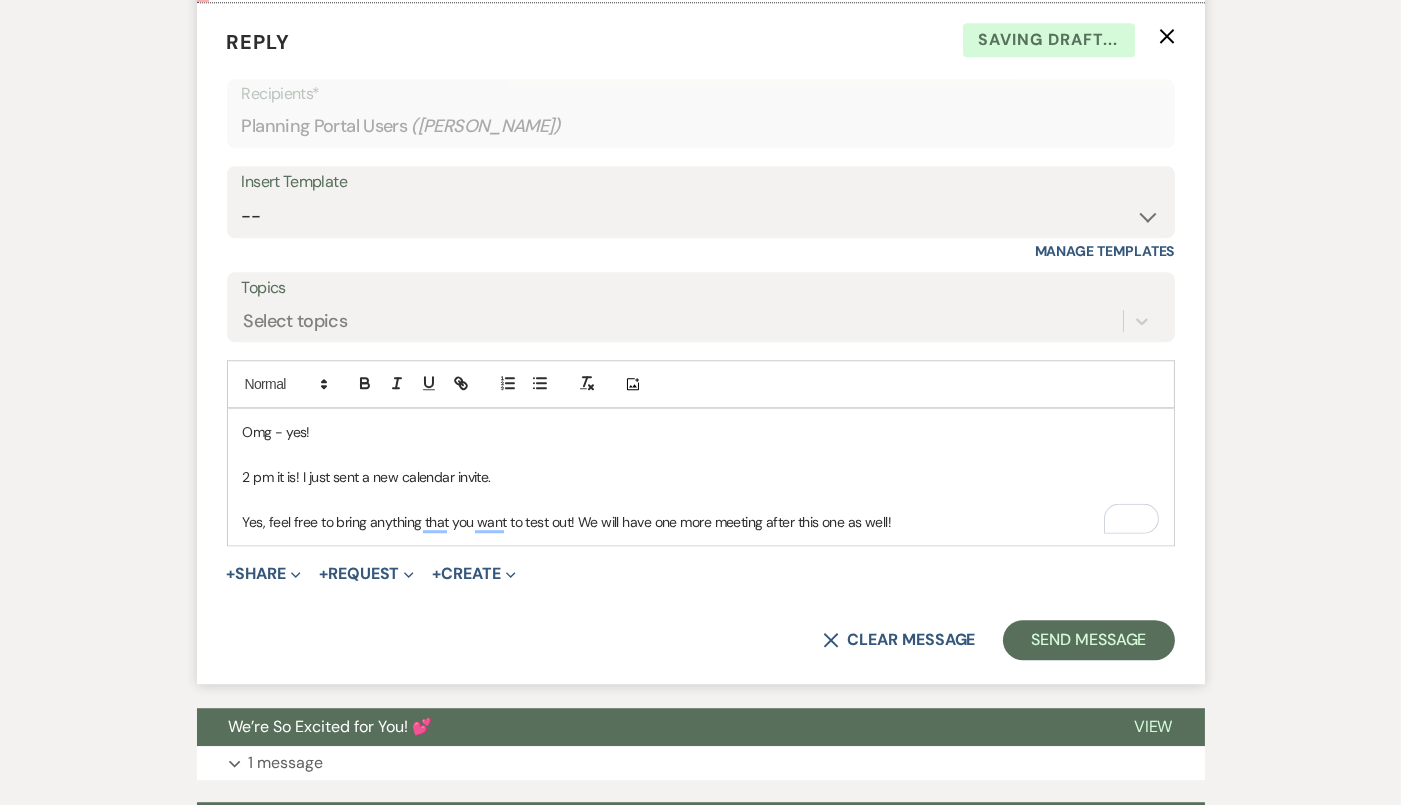 click on "Yes, feel free to bring anything that you want to test out! We will have one more meeting after this one as well!" at bounding box center (701, 522) 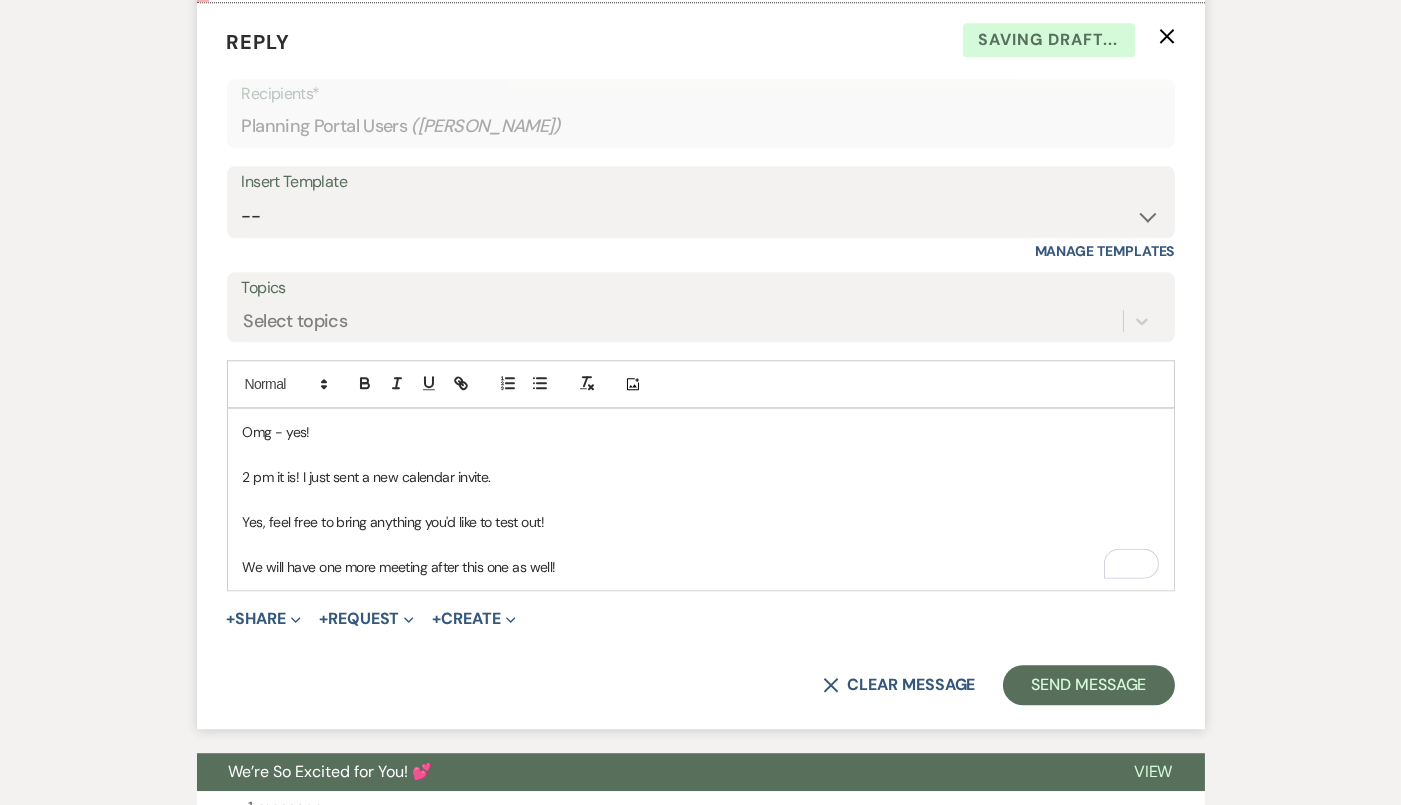 click on "Yes, feel free to bring anything you'd like to test out!" at bounding box center (701, 522) 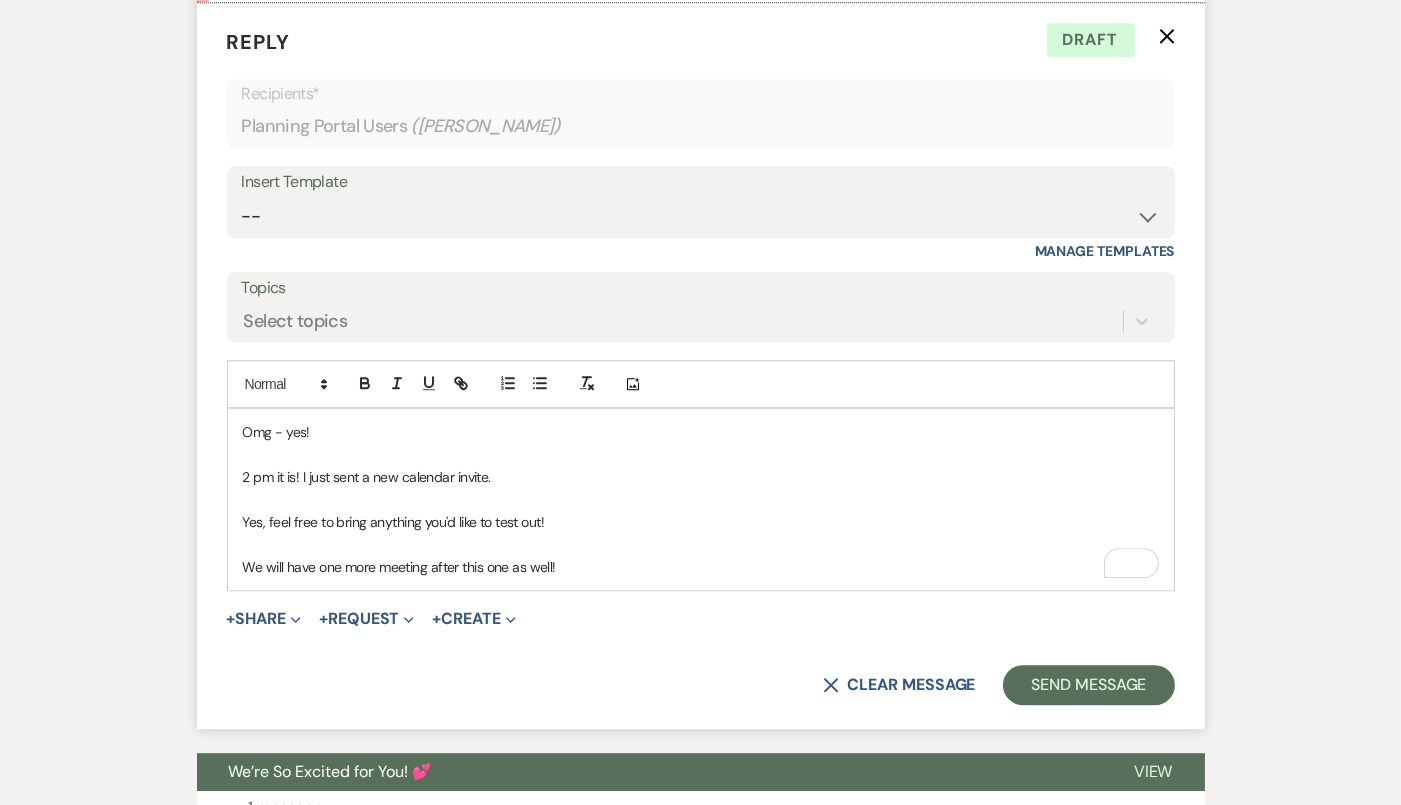 click on "We will have one more meeting after this one as well!" at bounding box center (701, 567) 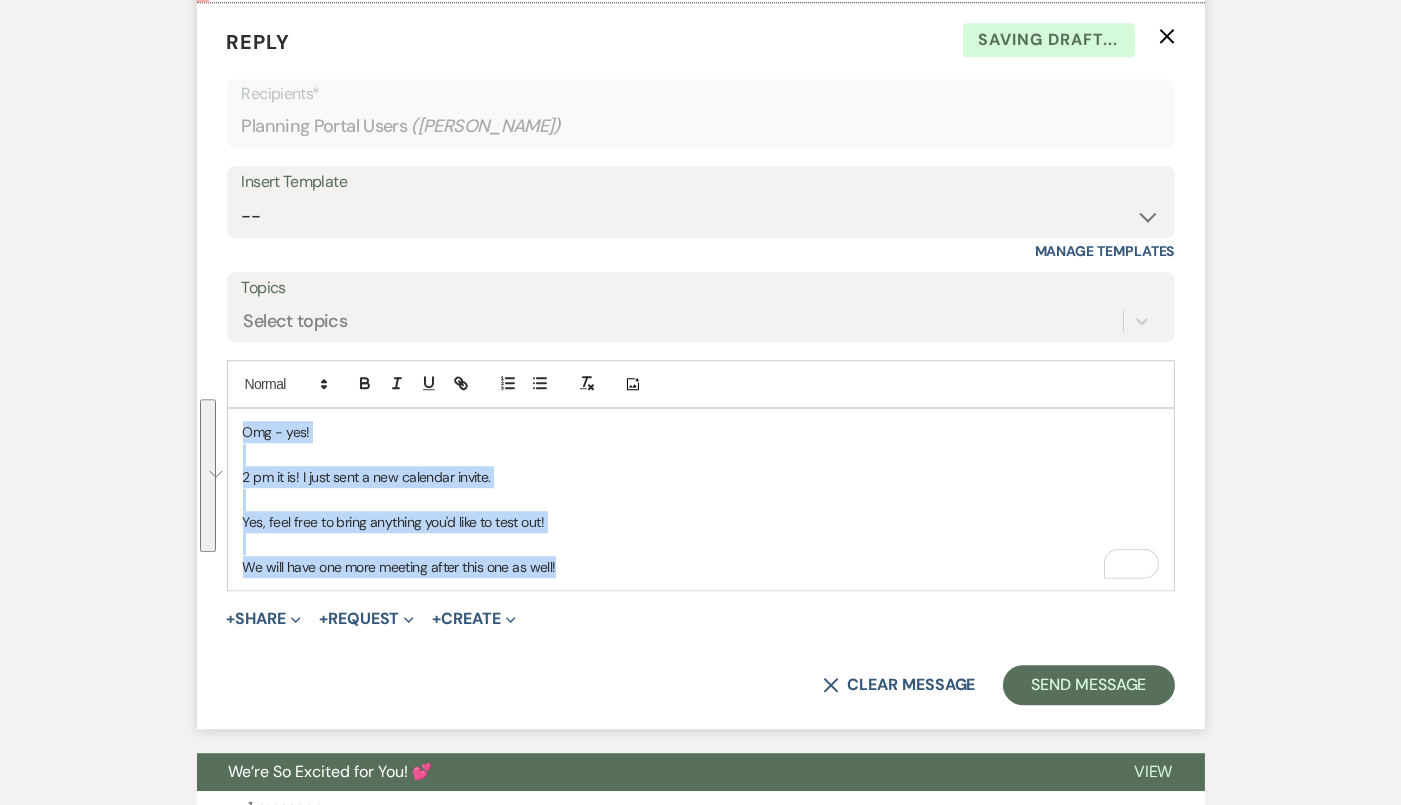 drag, startPoint x: 587, startPoint y: 555, endPoint x: 233, endPoint y: 415, distance: 380.67834 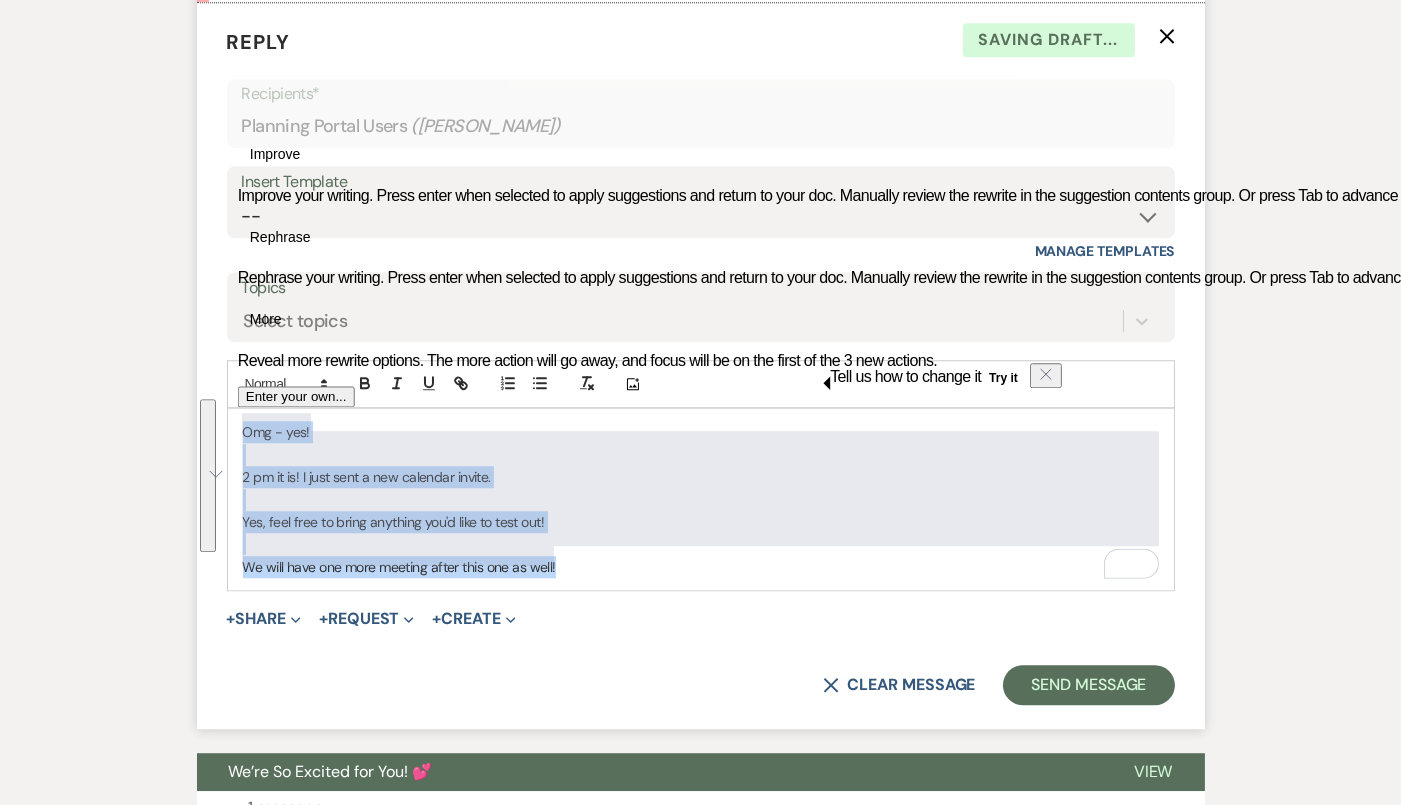 type 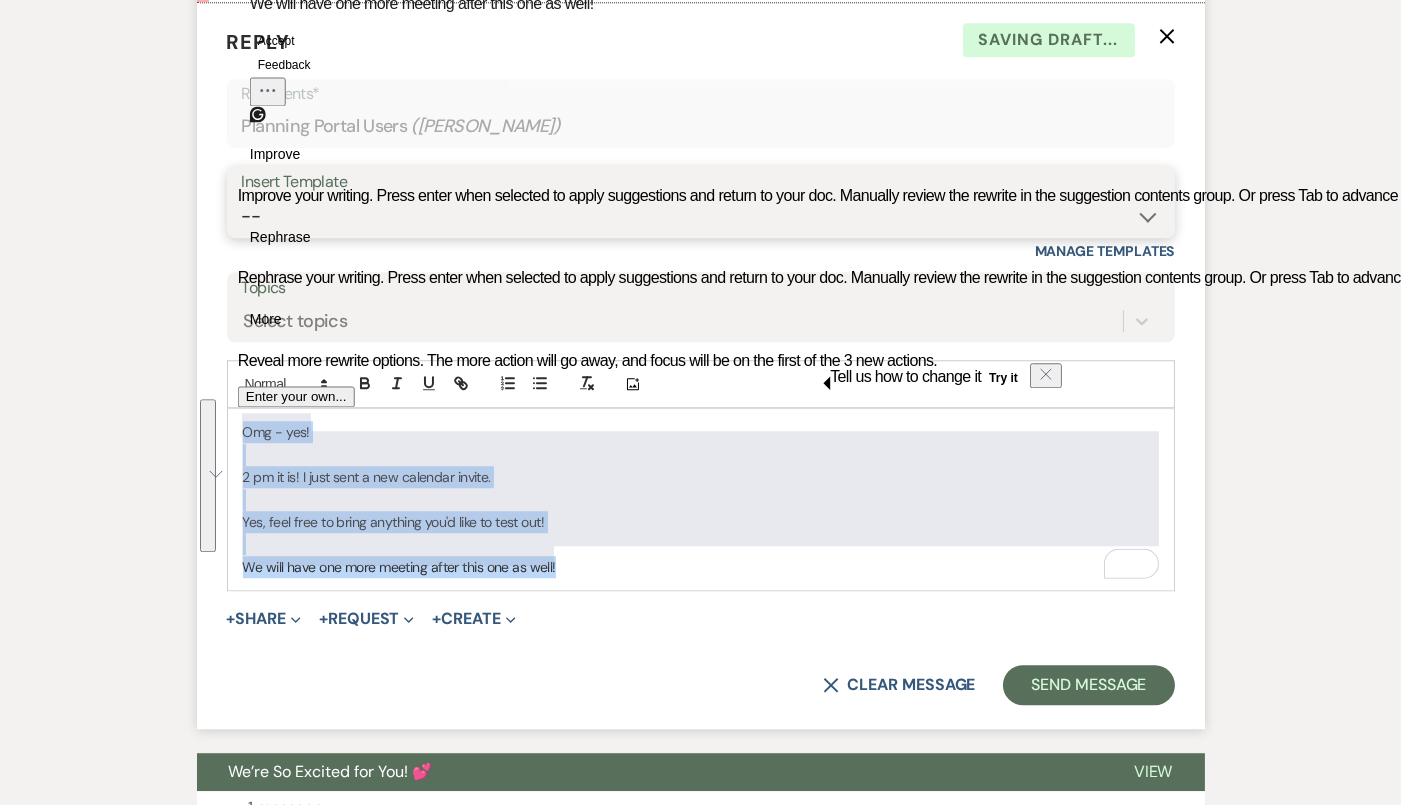 click on "-- Tour Confirmation Contract (Pre-Booked Leads) Out of office Inquiry Email All 3 Venues Inquiry Welcome Email Initial Inquiry Follow Up Say YES to the Venue!  Britney Tour Follow Up - A Special Note from A View  Lindsay Signature Pharna Signature Pharna  Brochure Download Follow Up A View on State - Drop Box 12 Month Payment & Optional Meeting - Delaney 8 Month Meeting - Delaney 12 M Payment - PC 8 M Meeting - PC 3 M - PC Final - PC Post Final  - PC Delaney Payments - DB Del & PC  Brit Signature LL Signature Lead Follow Up 2nd Lead Follow Up Kristen" at bounding box center (701, 216) 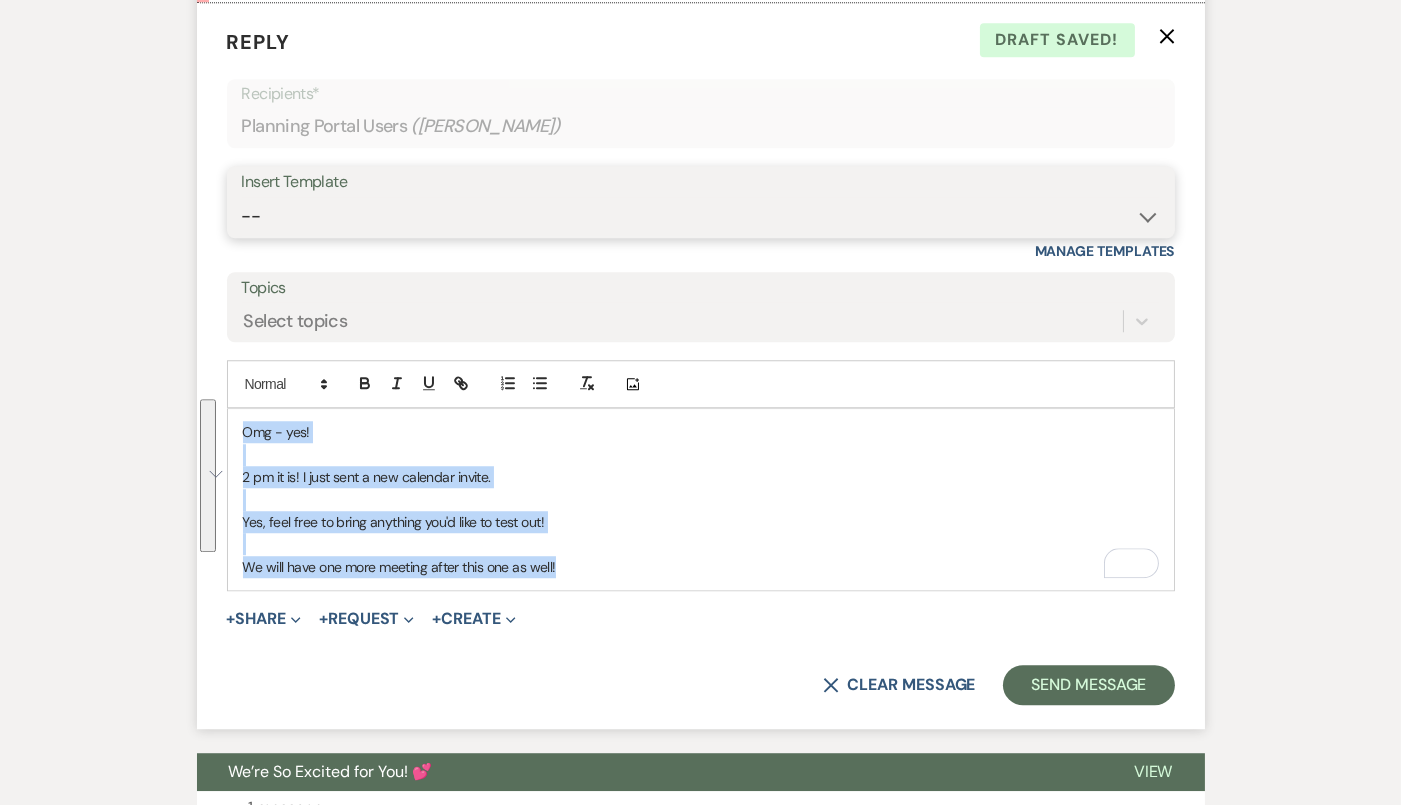 select on "4142" 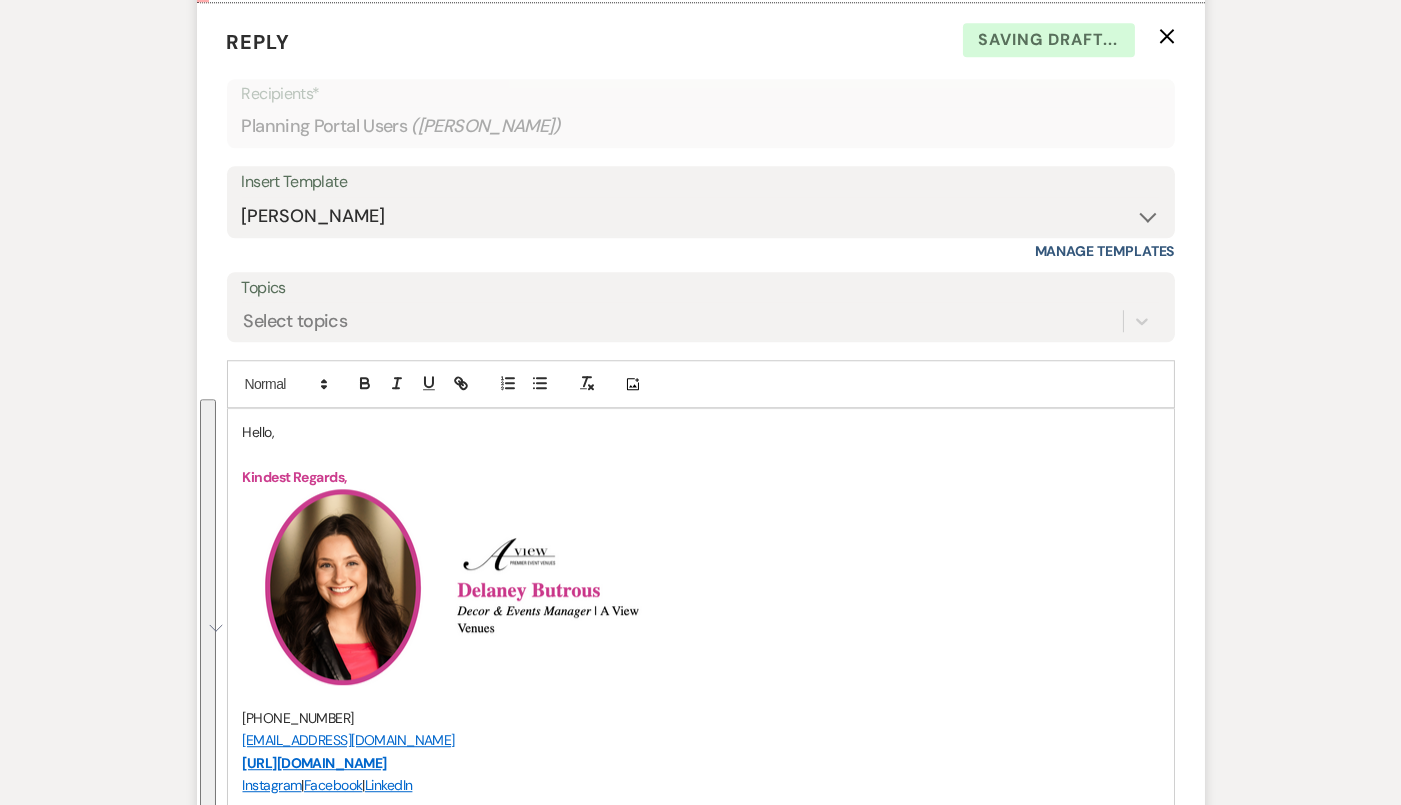 click on "Hello," at bounding box center (701, 432) 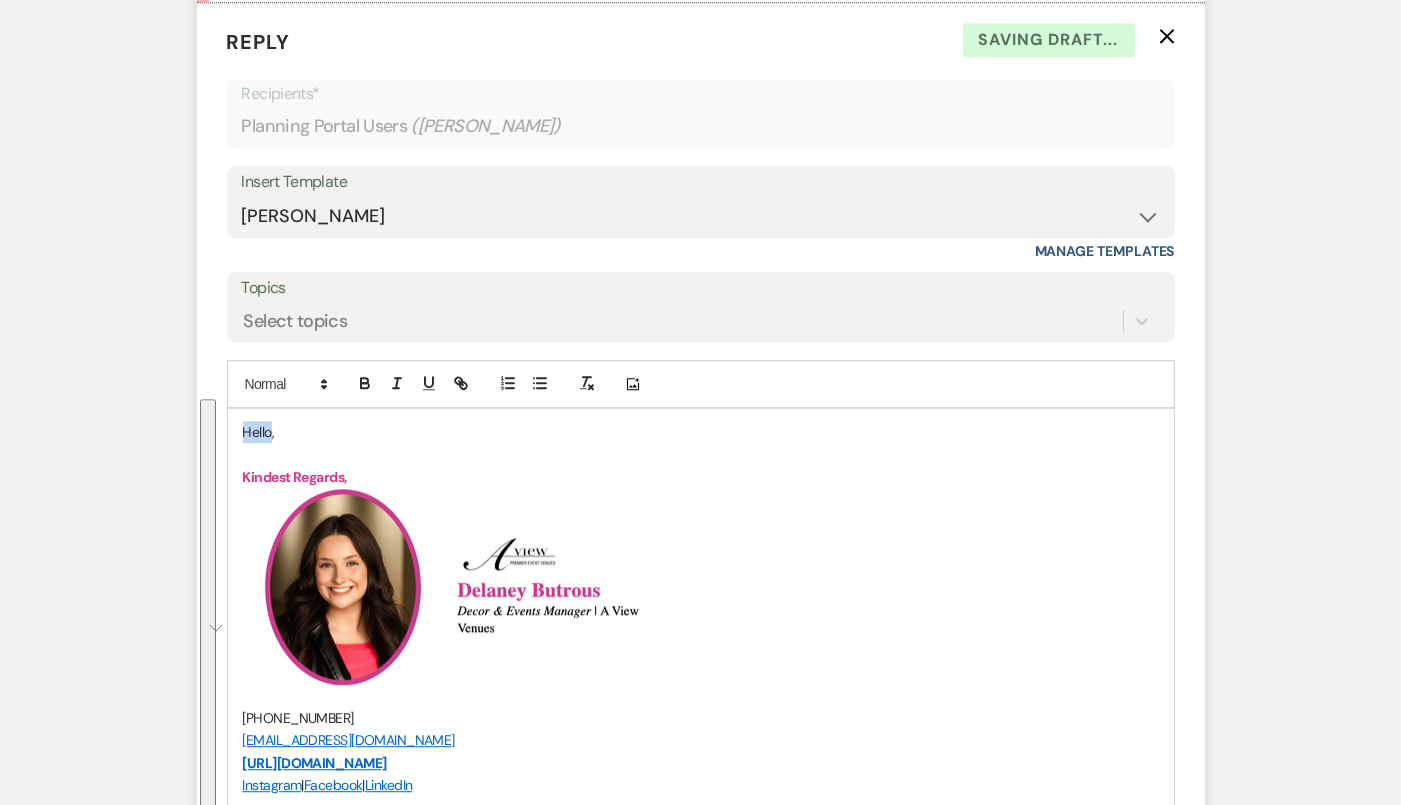 click on "Hello," at bounding box center (701, 432) 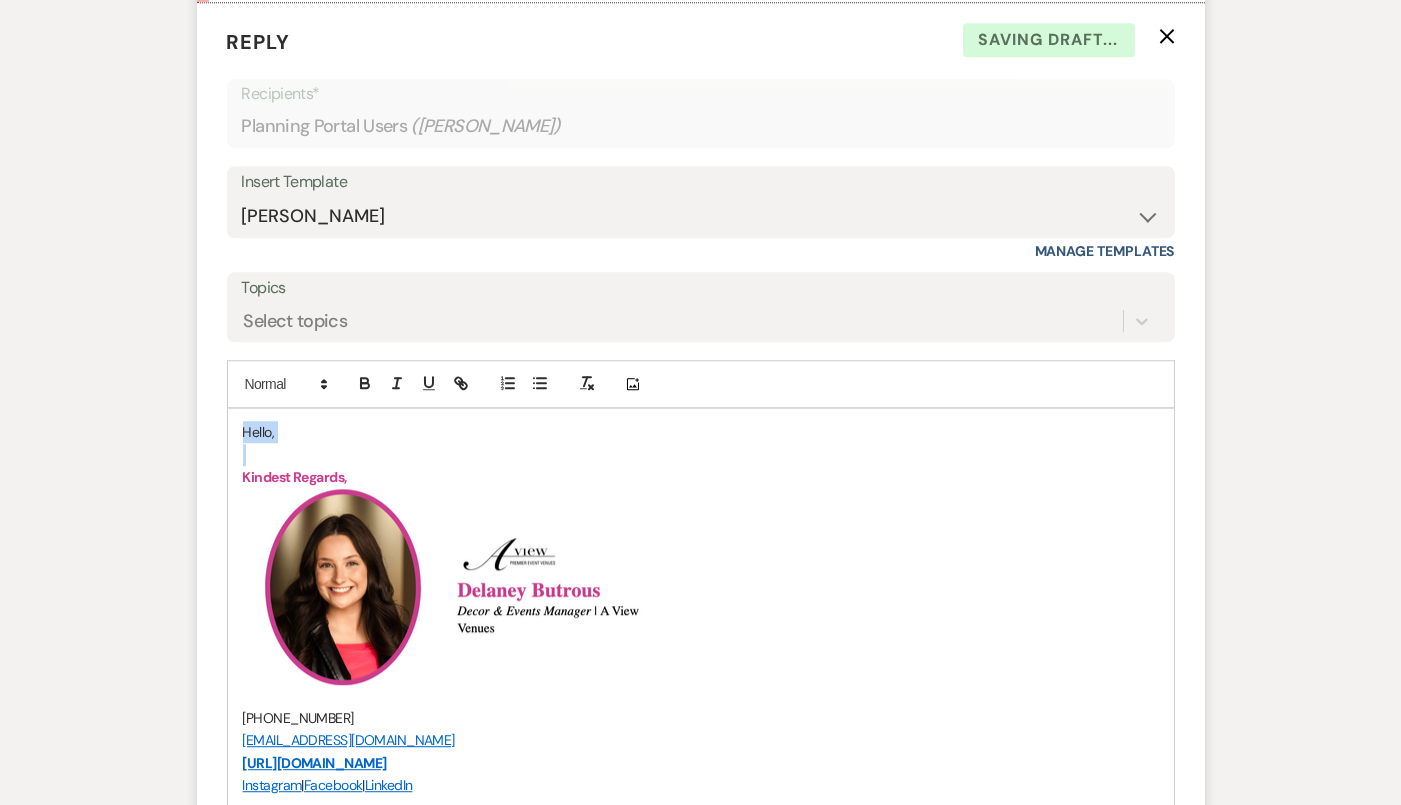 click on "Hello," at bounding box center [701, 432] 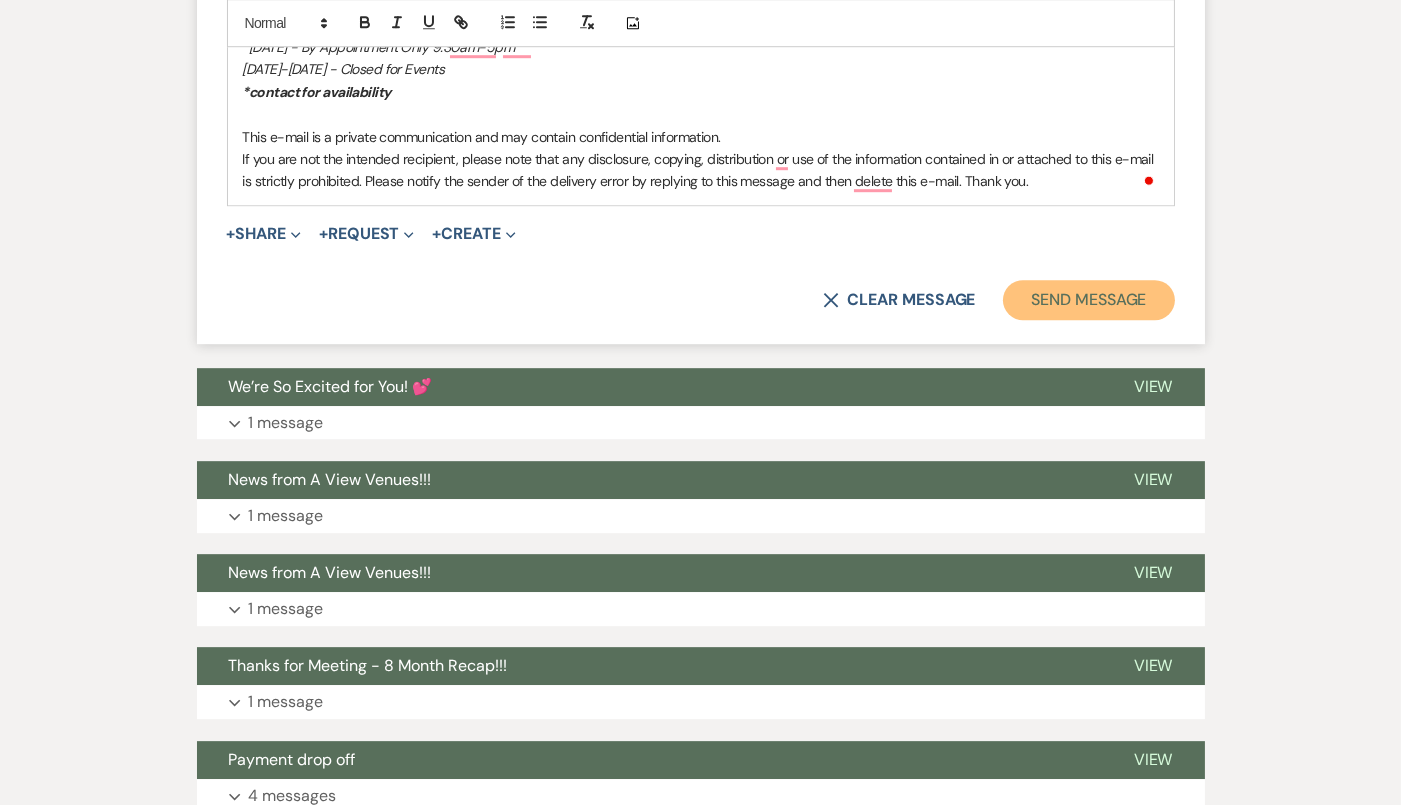 click on "Send Message" at bounding box center [1088, 300] 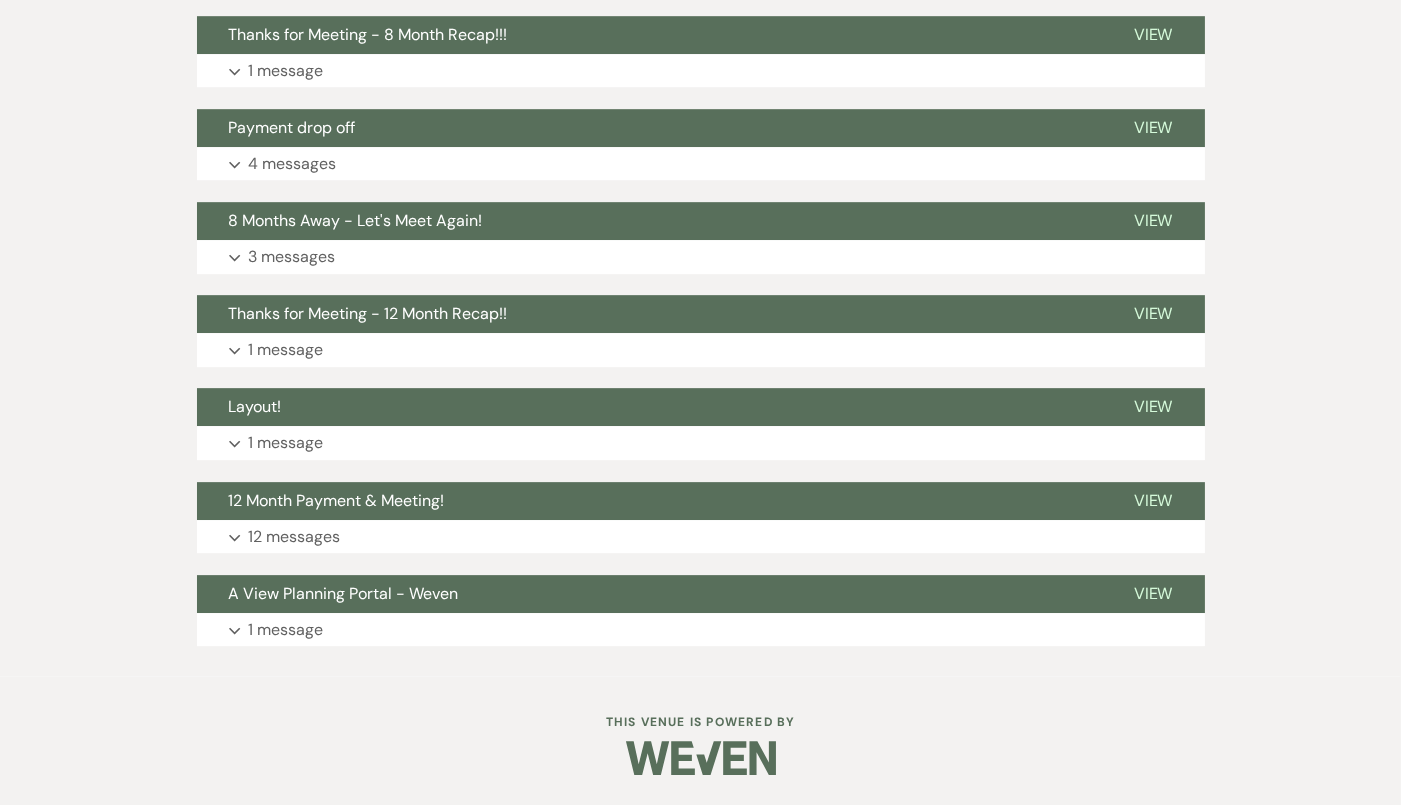 scroll, scrollTop: 10318, scrollLeft: 0, axis: vertical 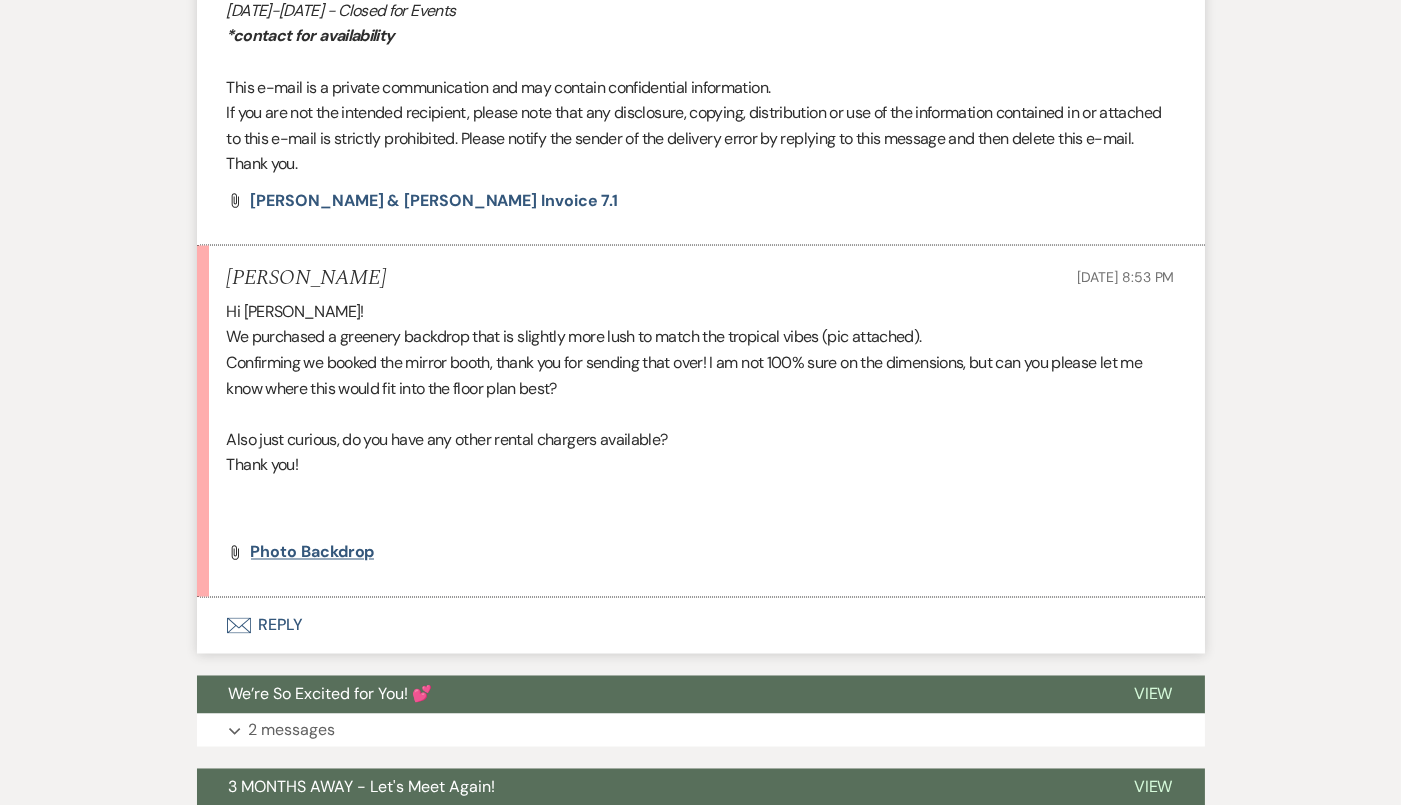 click on "Photo backdrop" at bounding box center [313, 552] 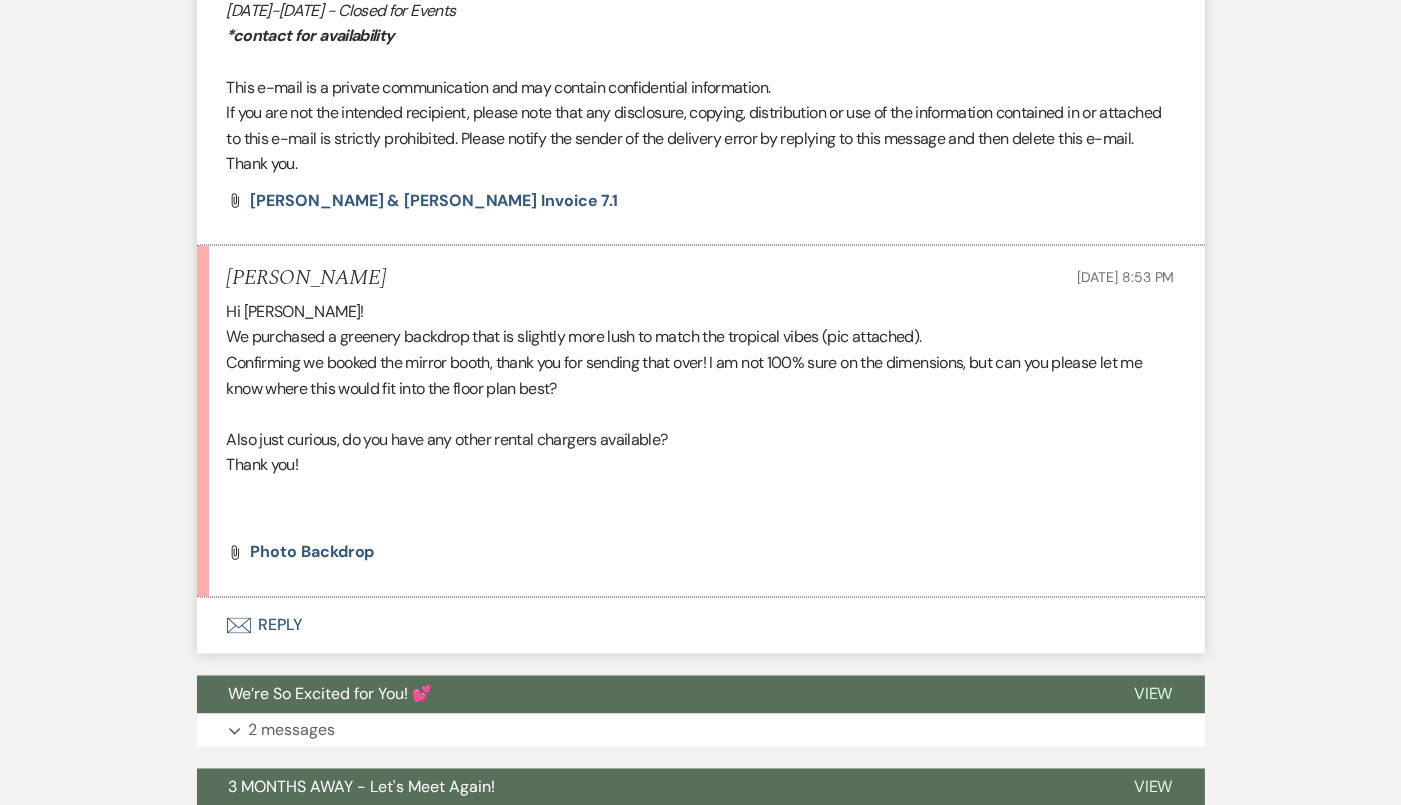 click on "Envelope Reply" at bounding box center (701, 626) 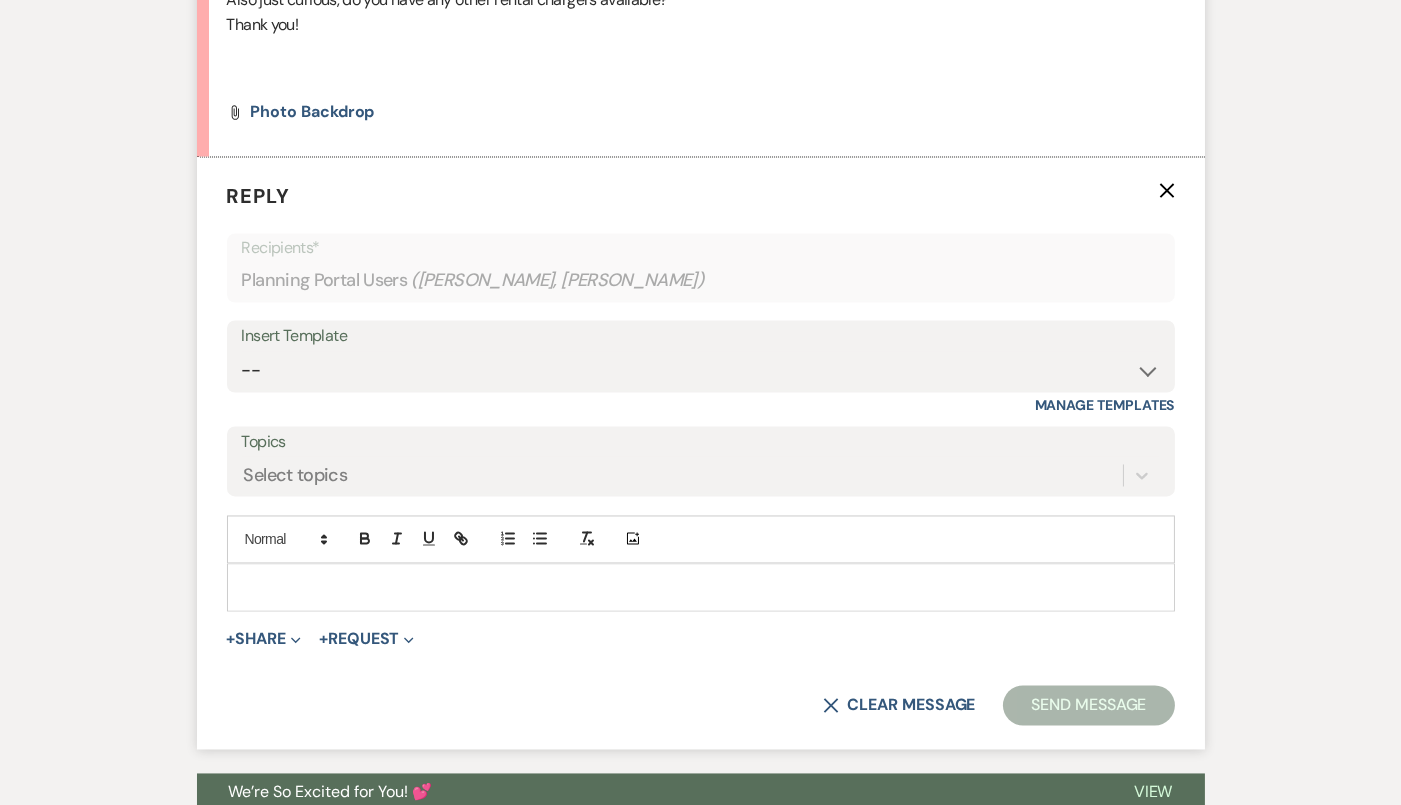 scroll, scrollTop: 6261, scrollLeft: 0, axis: vertical 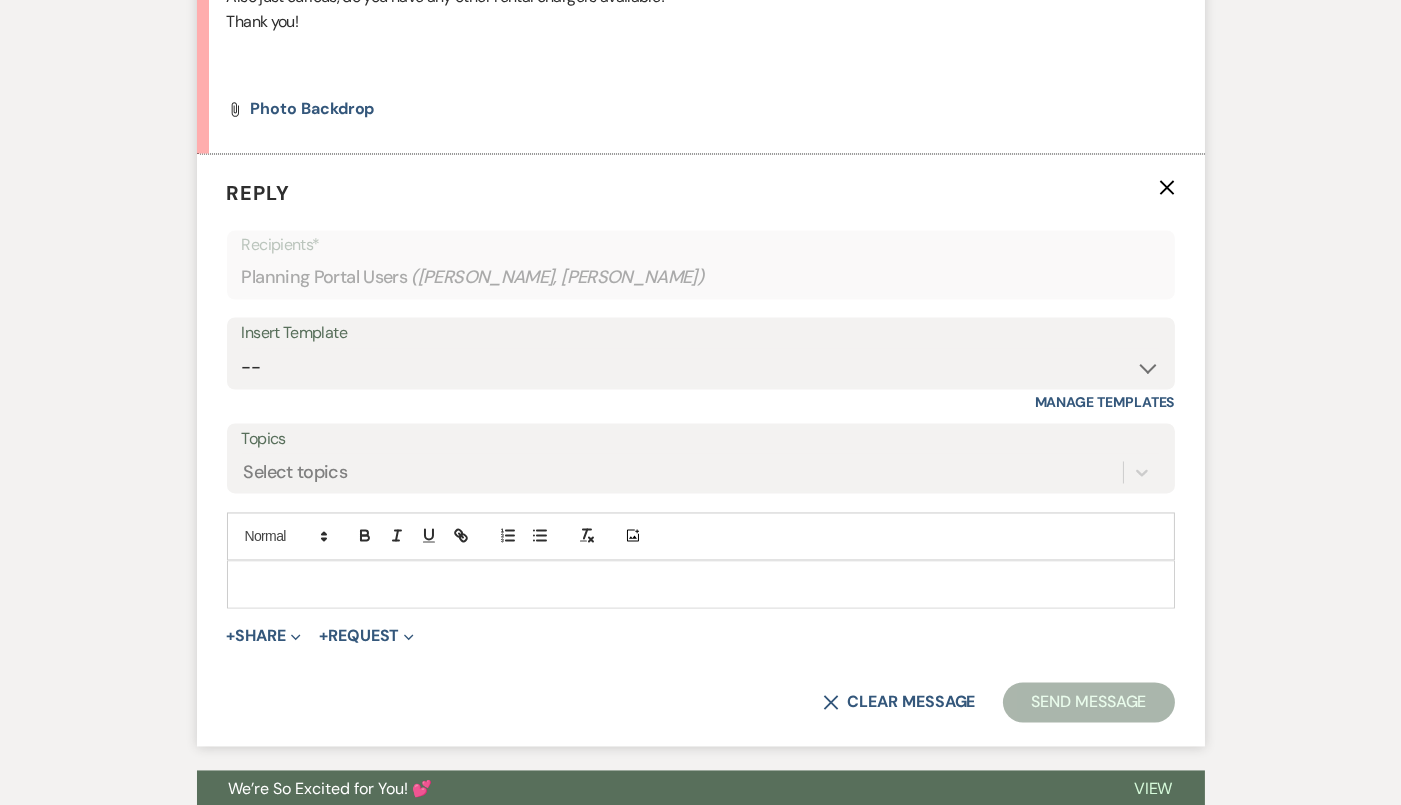 click at bounding box center [701, 585] 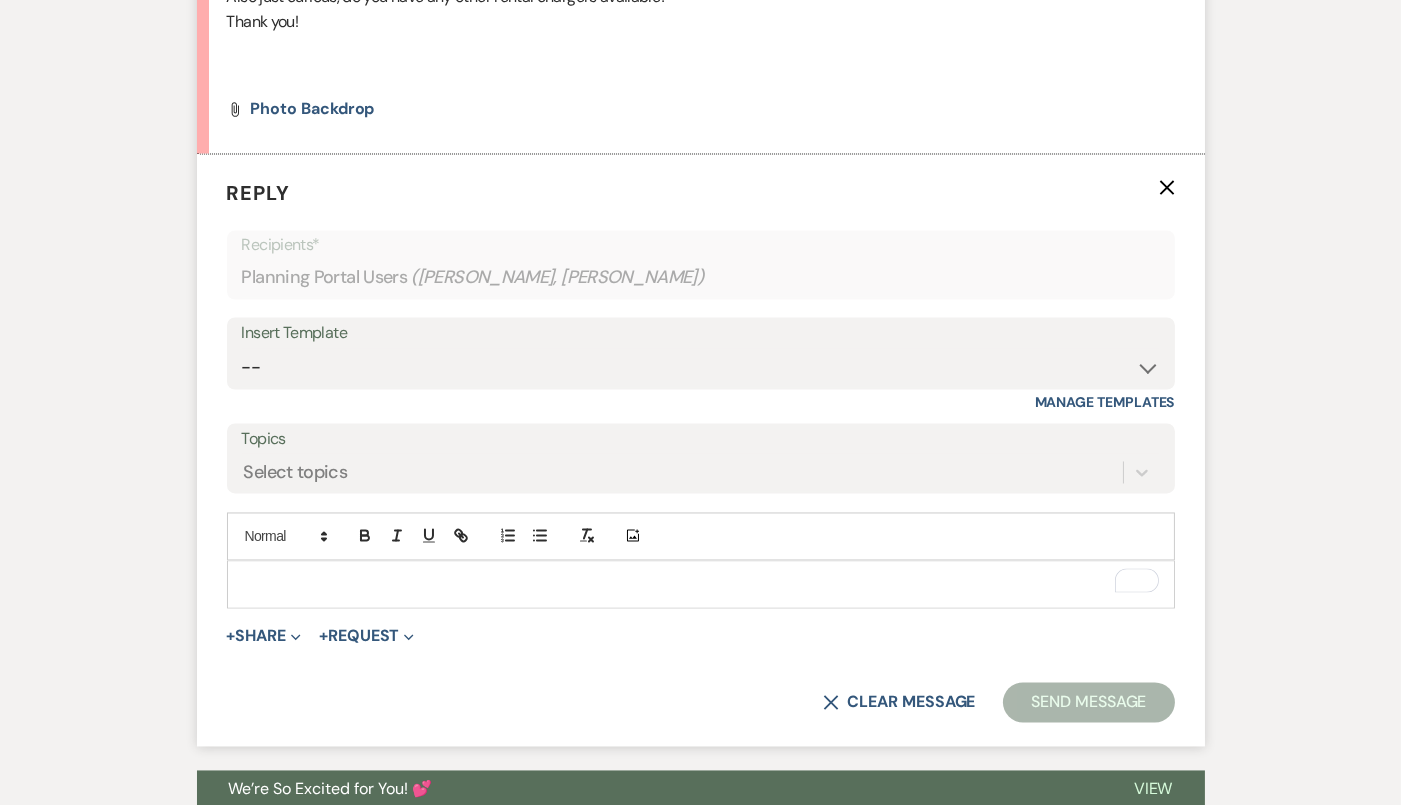 type 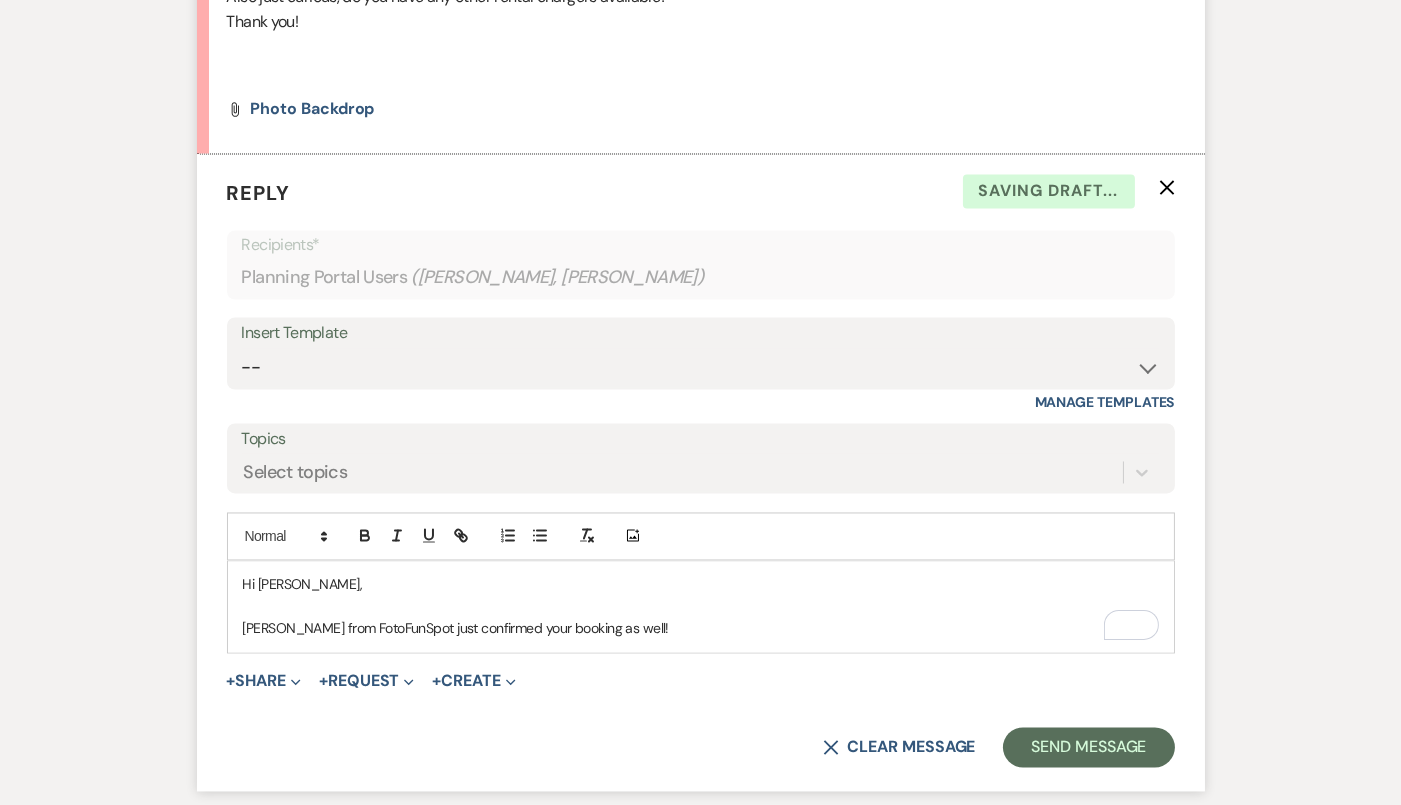 click on "[PERSON_NAME] from FotoFunSpot just confirmed your booking as well!" at bounding box center [701, 629] 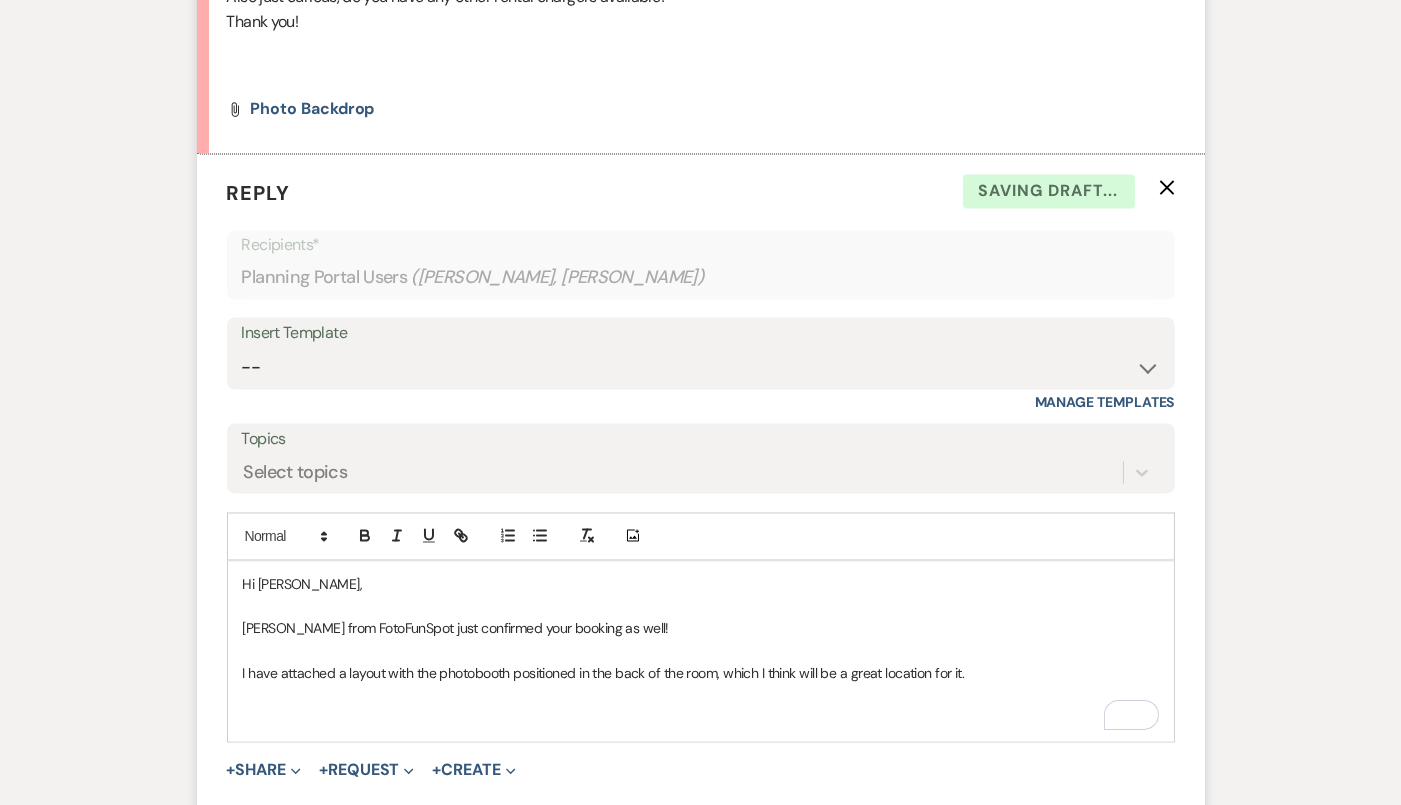 click on "Hi [PERSON_NAME],  [PERSON_NAME] from FotoFunSpot just confirmed your booking as well!  I have attached a layout with the photobooth positioned in the back of the room, which I think will be a great location for it." at bounding box center [701, 652] 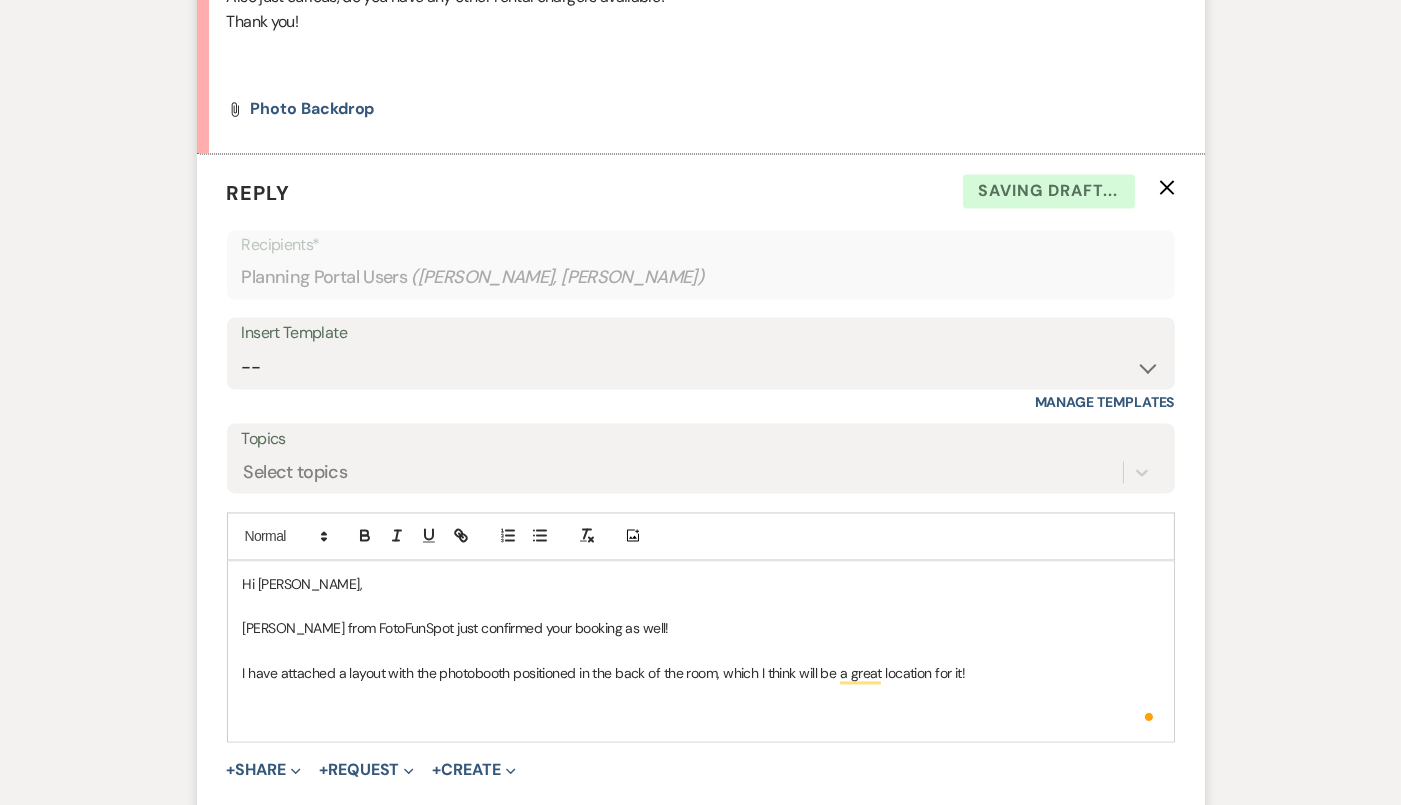 click at bounding box center (701, 719) 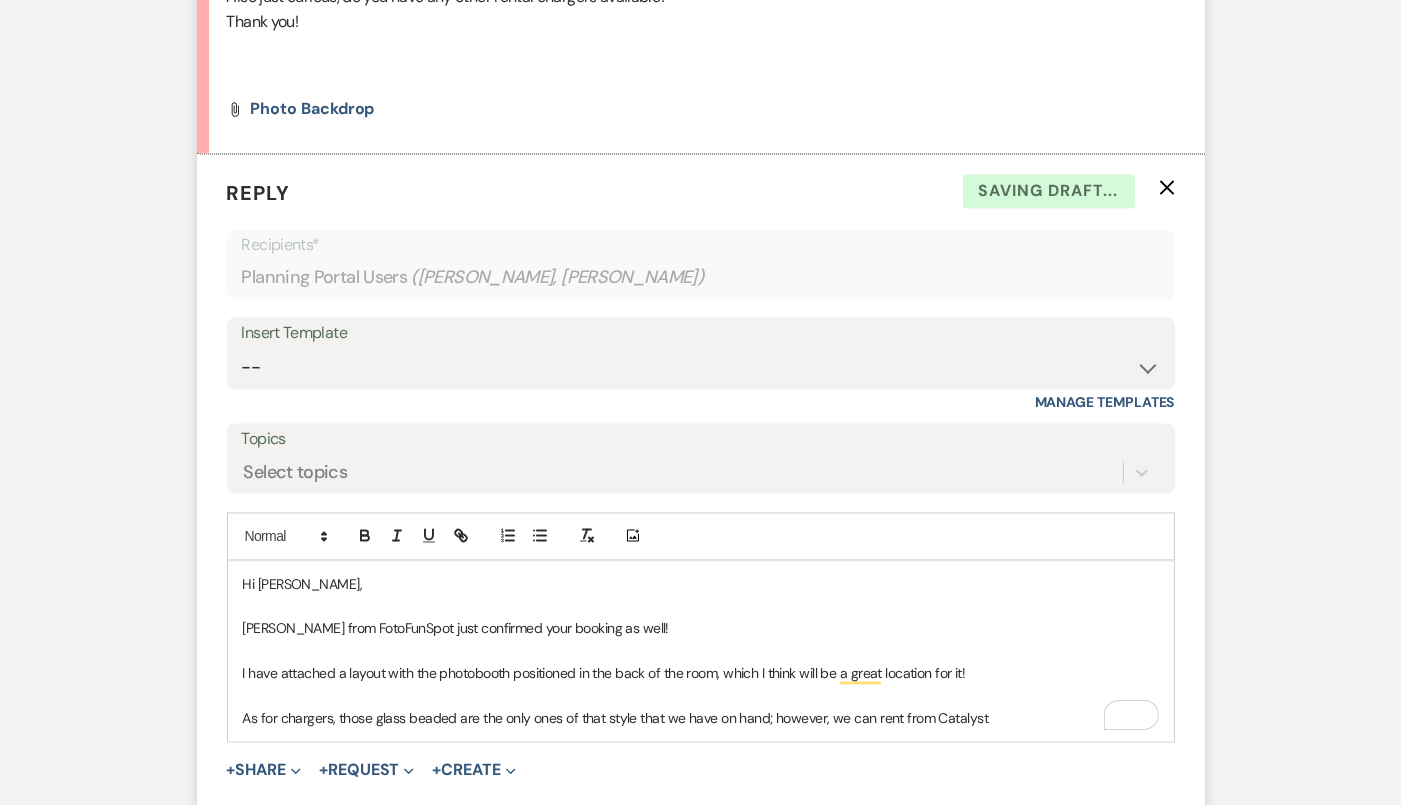 click on "As for chargers, those glass beaded are the only ones of that style that we have on hand; however, we can rent from Catalyst" at bounding box center (701, 719) 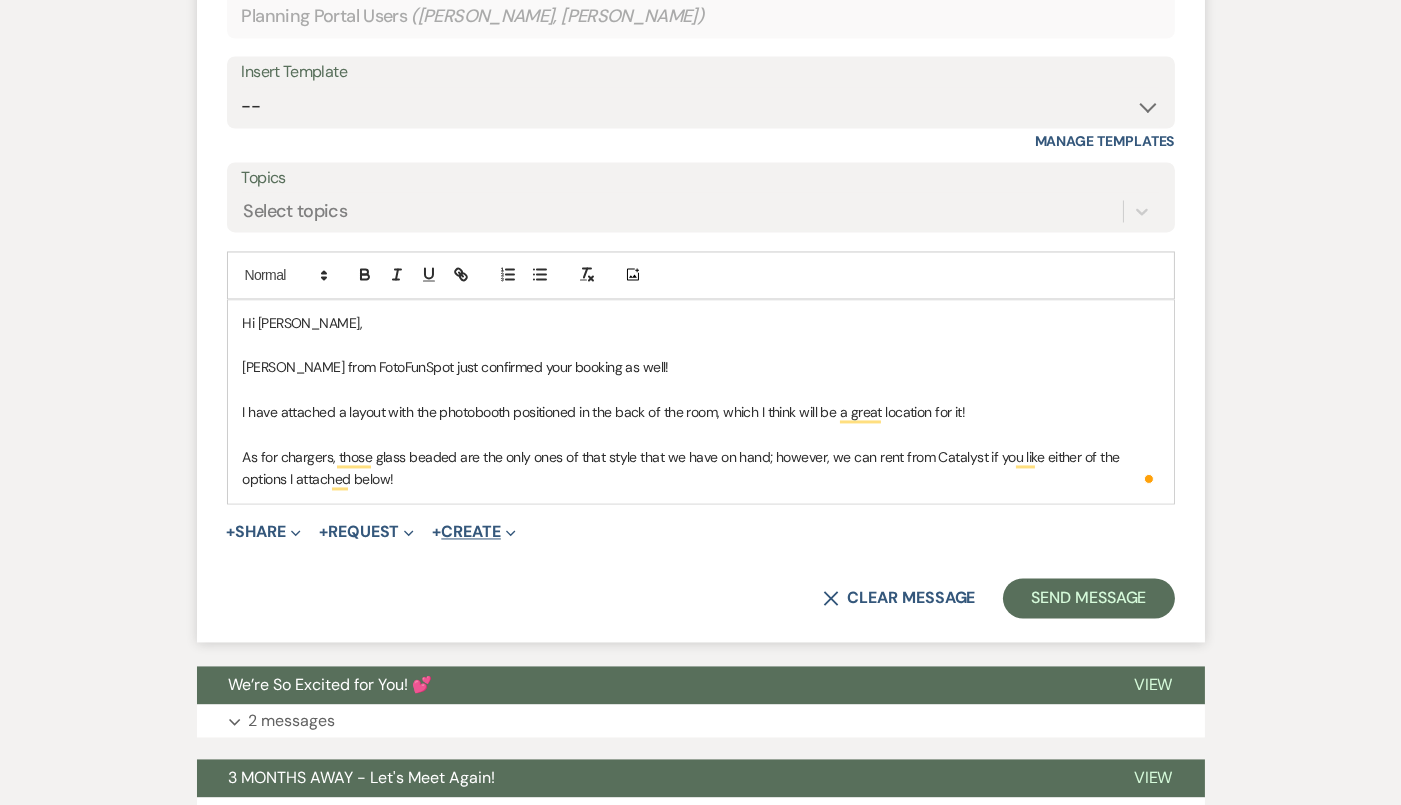 scroll, scrollTop: 6566, scrollLeft: 0, axis: vertical 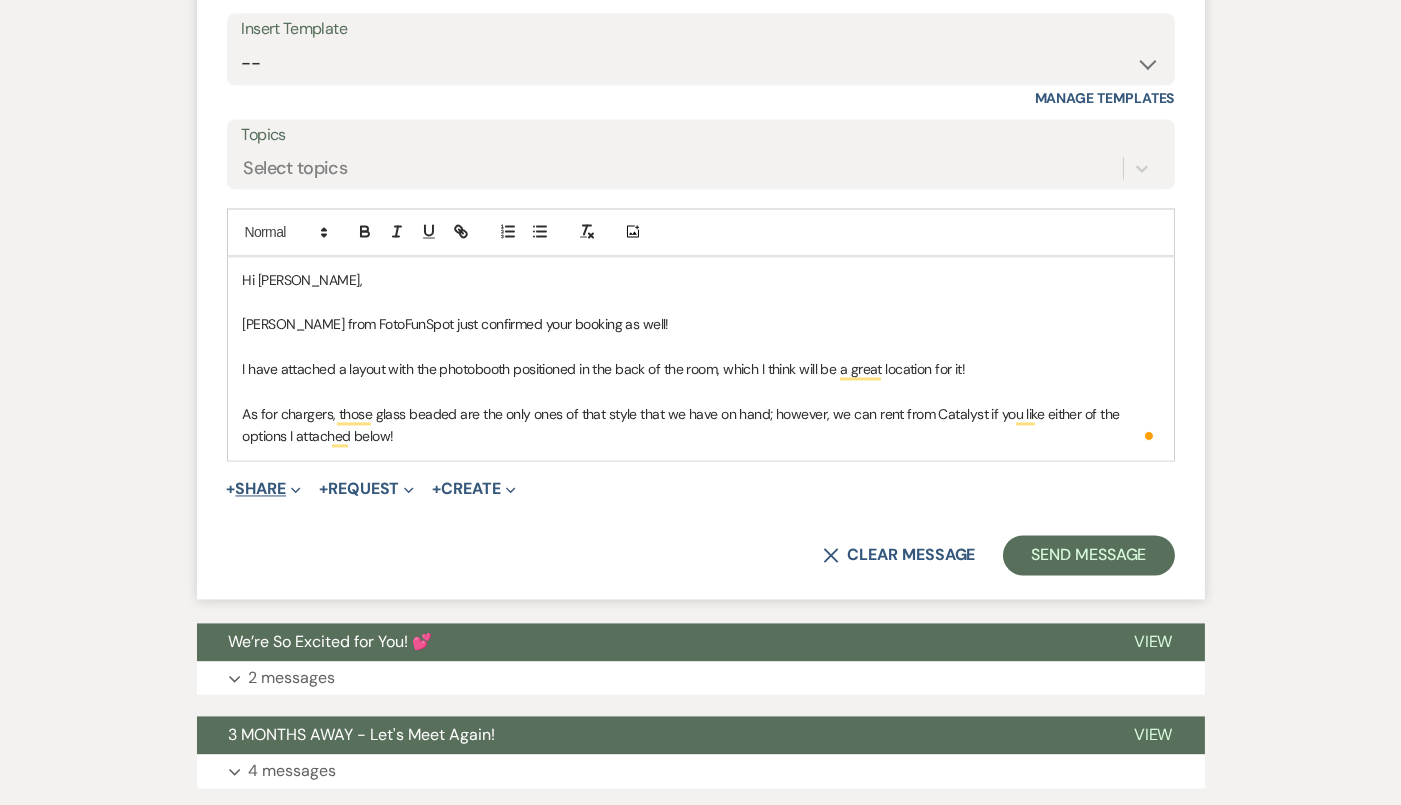 click on "+  Share Expand" at bounding box center (264, 489) 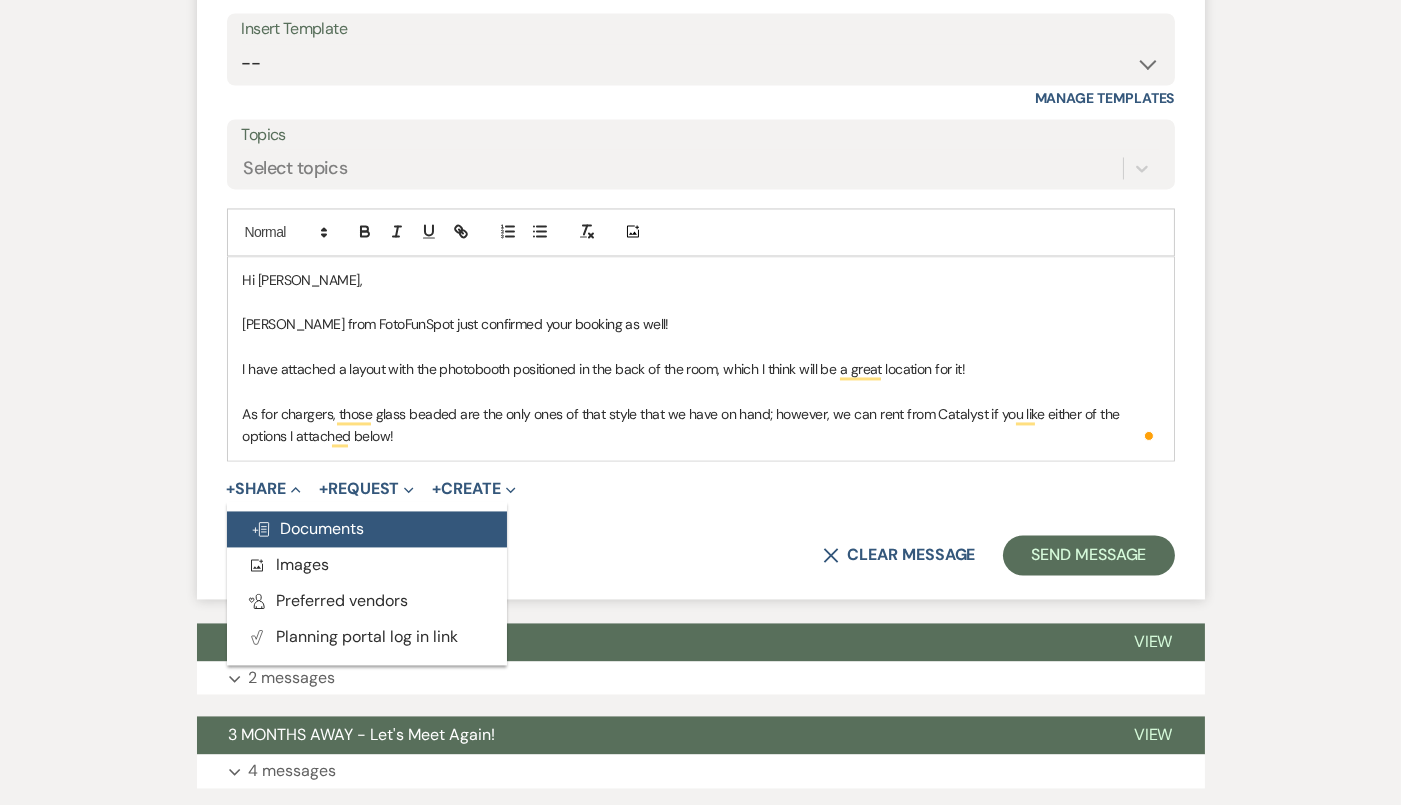 click on "Doc Upload Documents" at bounding box center [308, 528] 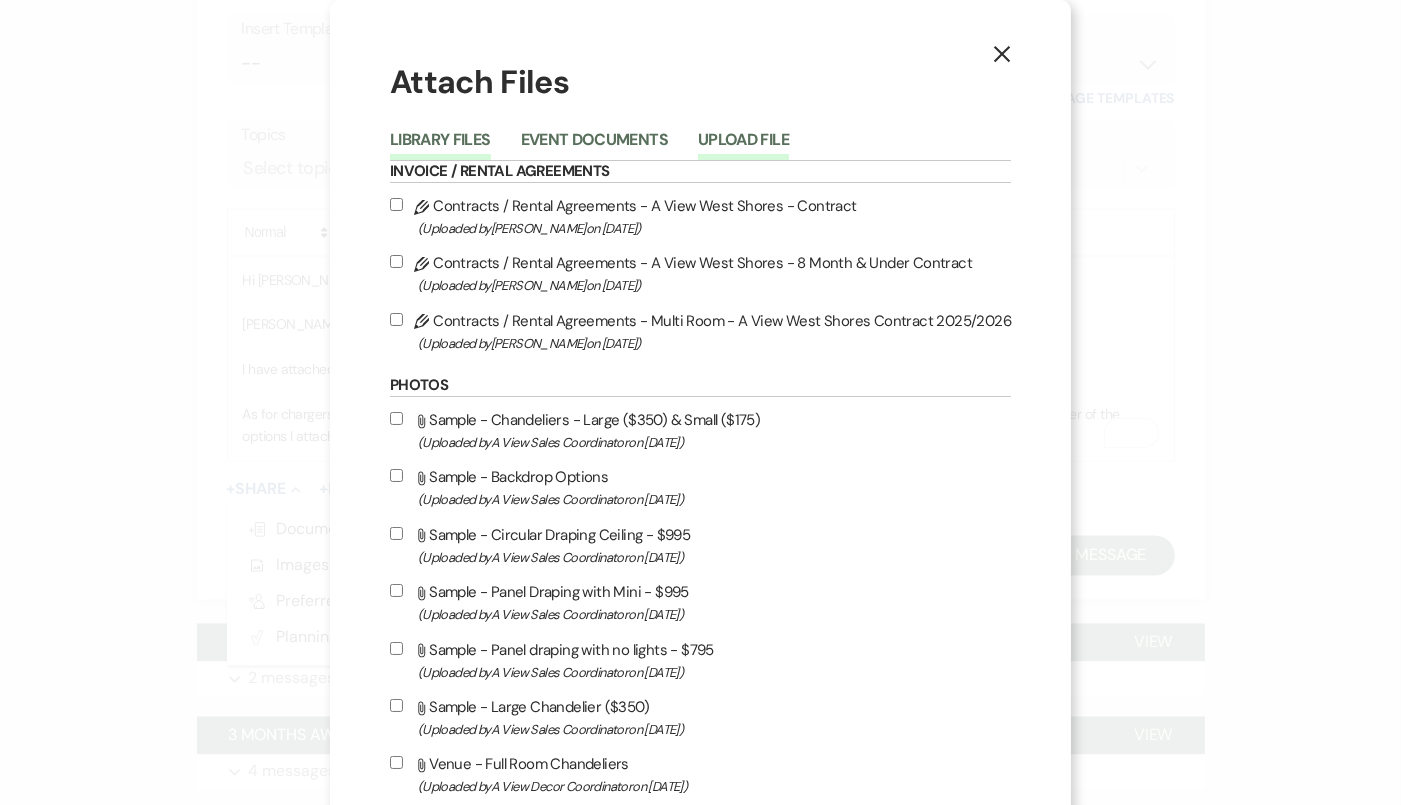 click on "Upload File" at bounding box center (743, 146) 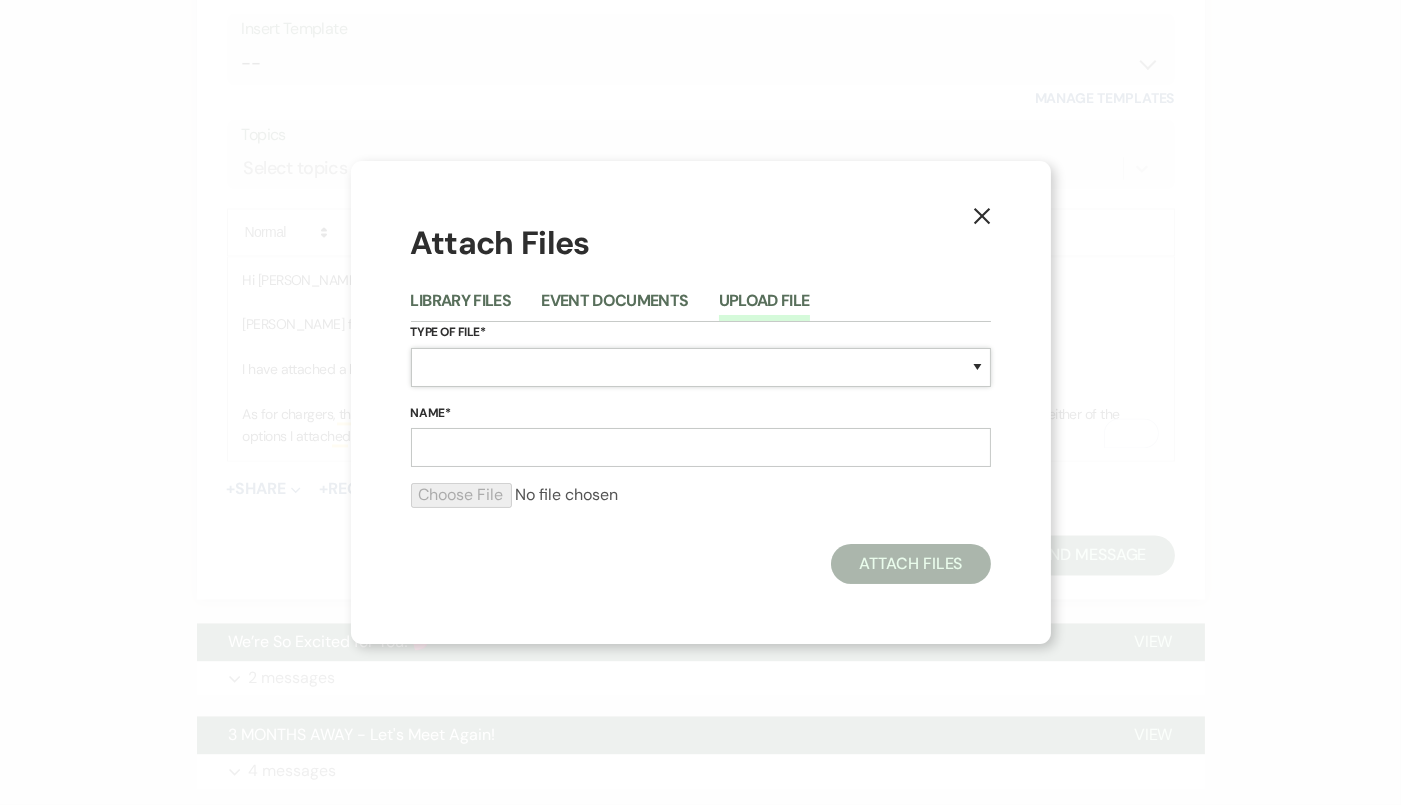 click on "Special Event Insurance Vendor Certificate of Insurance Contracts / Rental Agreements Invoices Receipts Event Maps Floor Plans Rain Plan Seating Charts Venue Layout Catering / Alcohol Permit Event Permit Fire Permit Fuel Permit Generator Permit Tent Permit Venue Permit Other Permit Inventory  Promotional Sample Venue Beverage Ceremony Event Finalize + Share Guests Lodging Menu Vendors Venue Beverage Brochure Menu Packages Product Specifications Quotes Beverage Event and Ceremony Details Finalize & Share Guests Lodging Menu Vendors Venue Event Timeline Family / Wedding Party Timeline Food and Beverage Timeline MC / DJ / Band Timeline Master Timeline Photography Timeline Set-Up / Clean-Up Vendor Timeline Bartender Safe Serve / TiPS Certification Vendor Certification Vendor License Other" at bounding box center (701, 367) 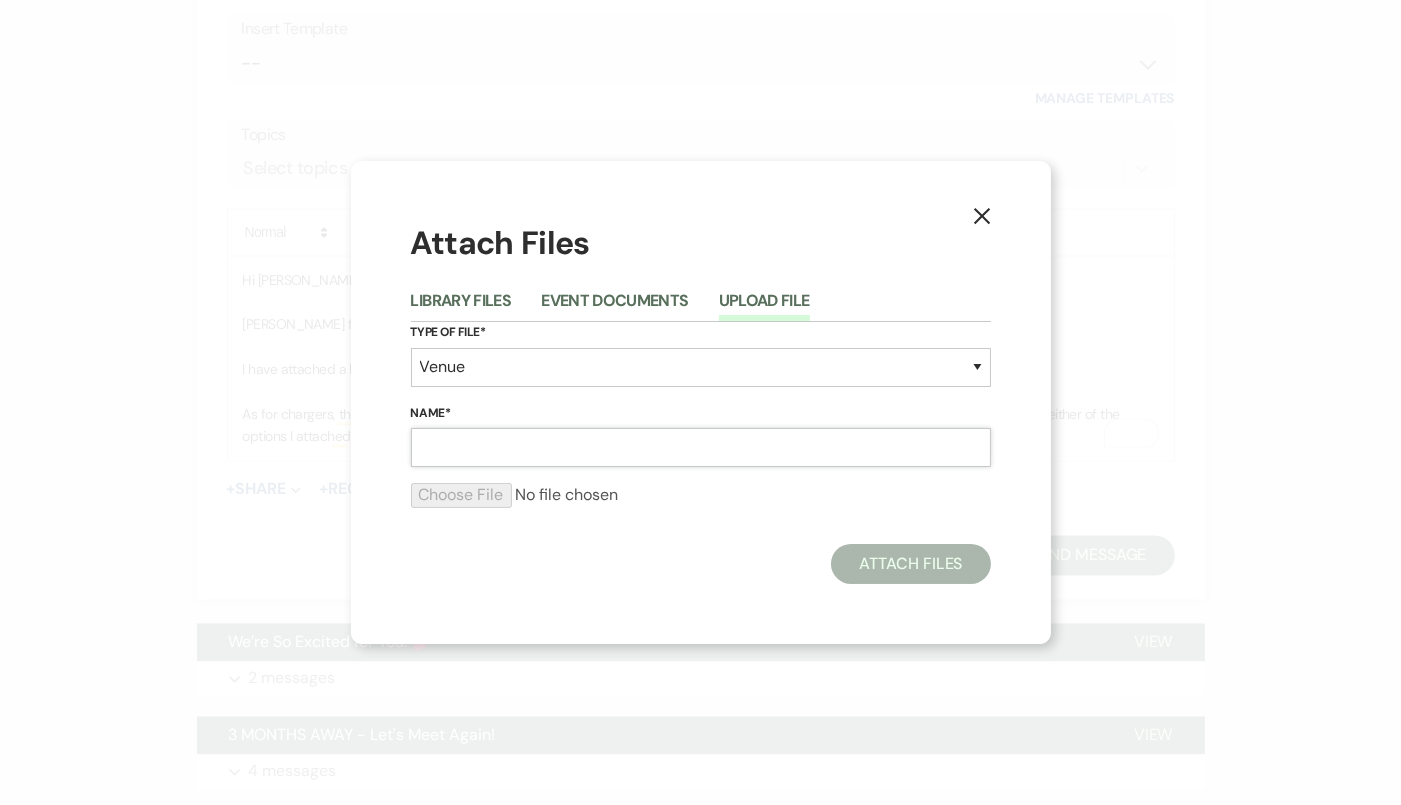 click on "Name*" at bounding box center [701, 447] 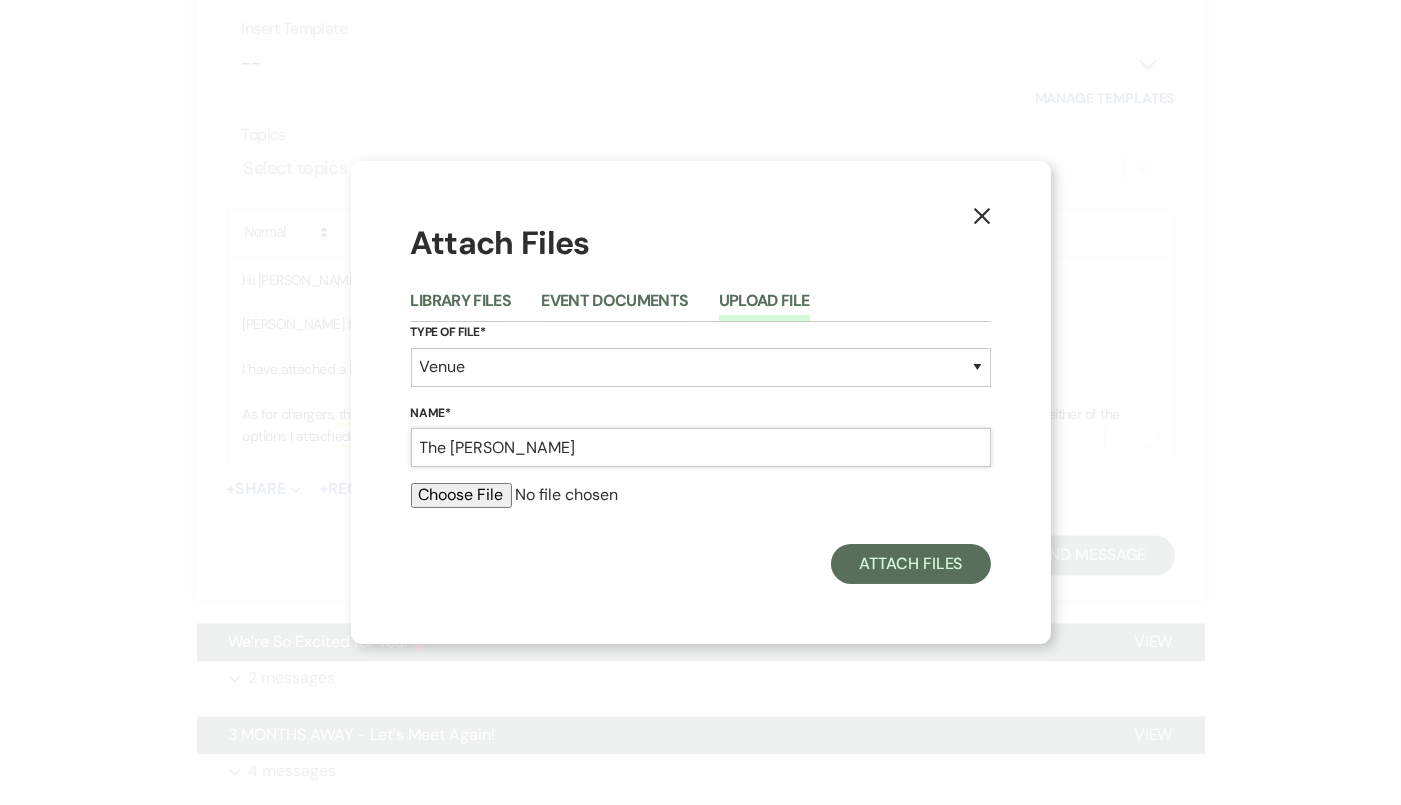 type on "The [PERSON_NAME]" 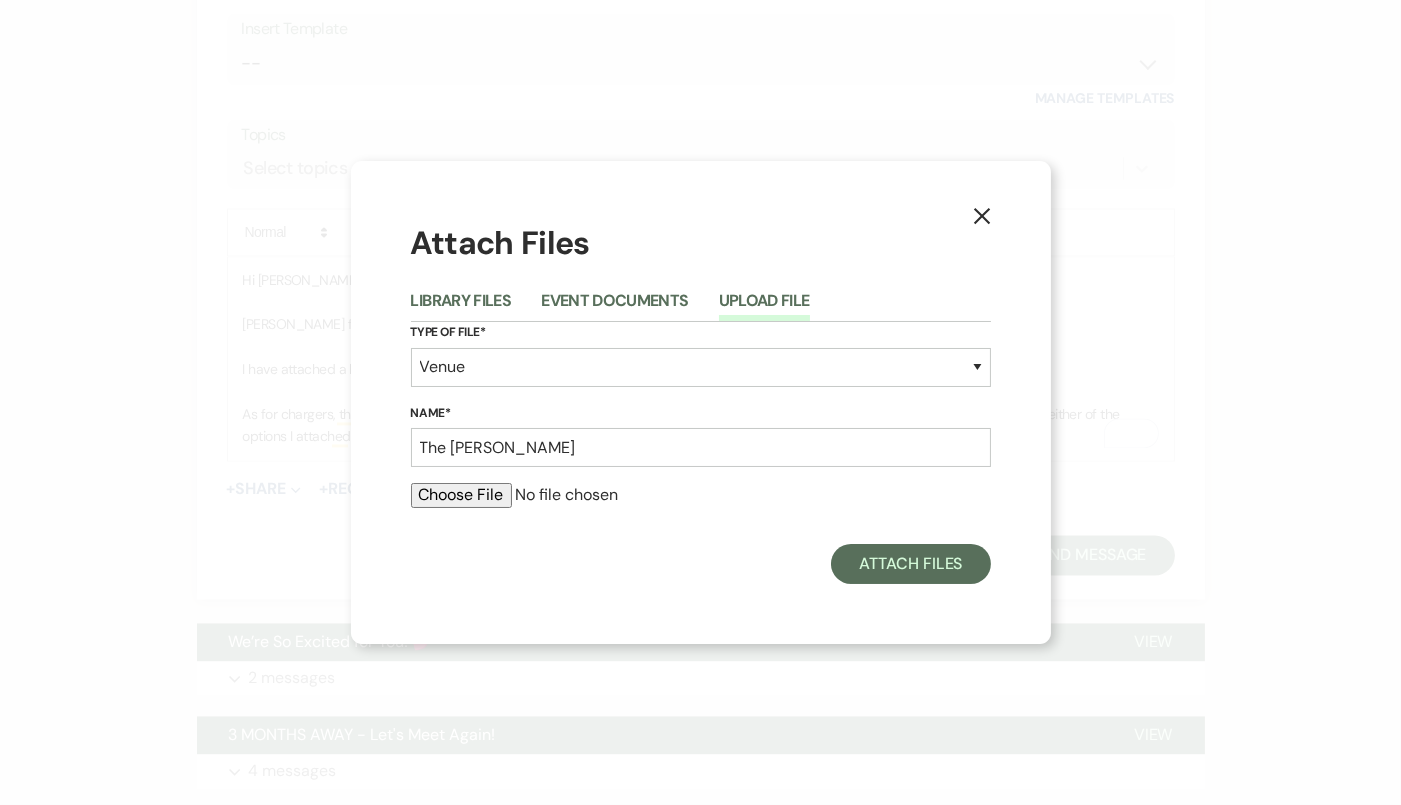 click at bounding box center (701, 495) 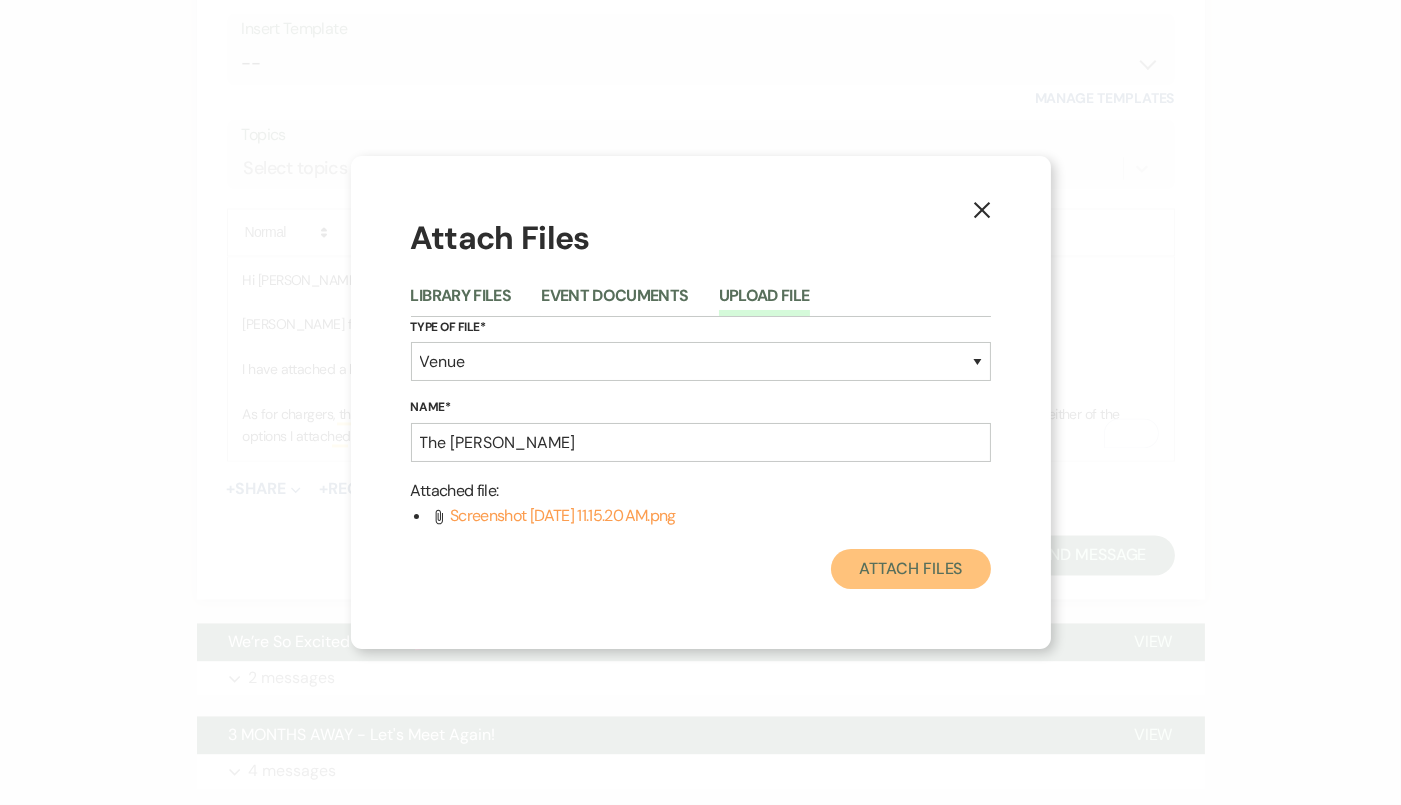 click on "Attach Files" at bounding box center [910, 569] 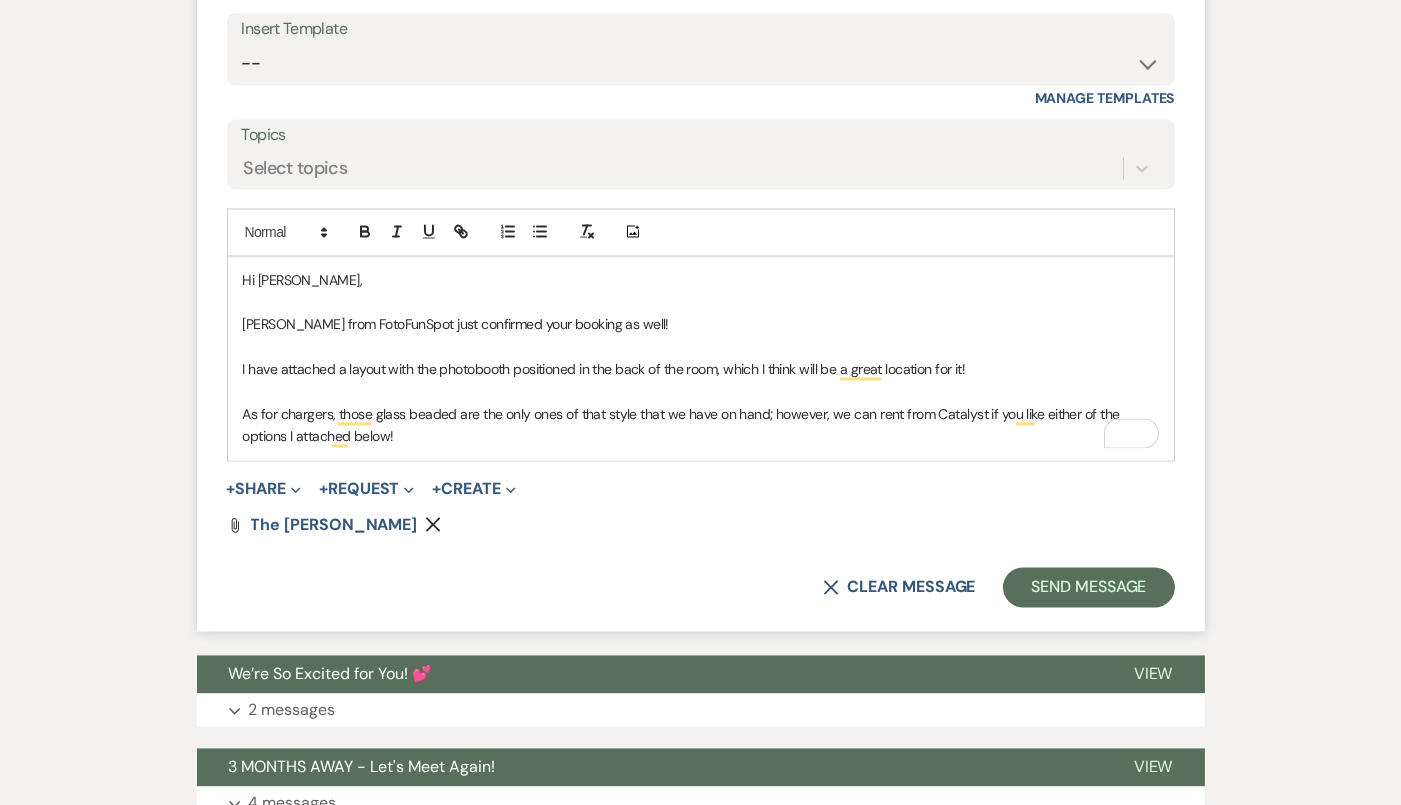 click on "As for chargers, those glass beaded are the only ones of that style that we have on hand; however, we can rent from Catalyst if you like either of the options I attached below!" at bounding box center [701, 425] 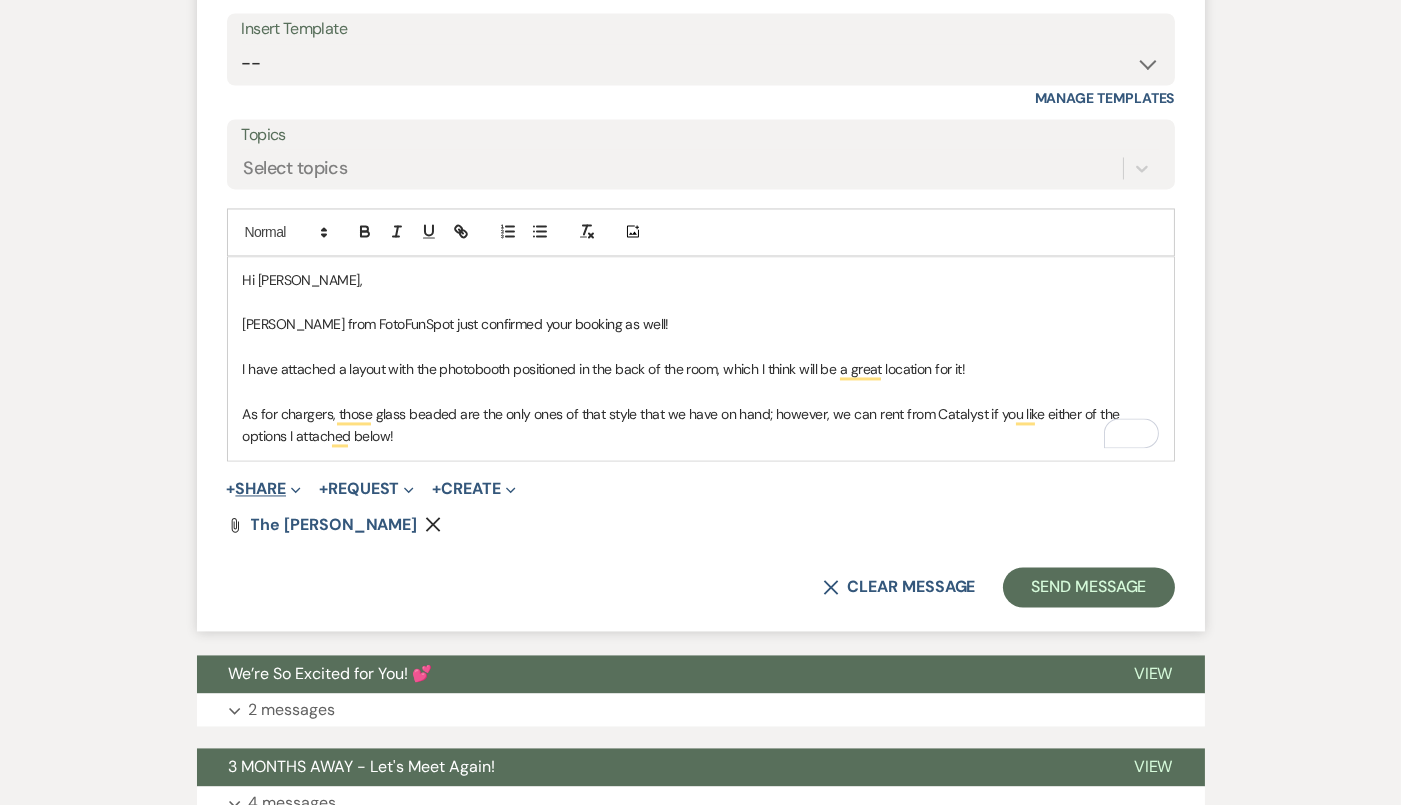 click on "+  Share Expand" at bounding box center (264, 489) 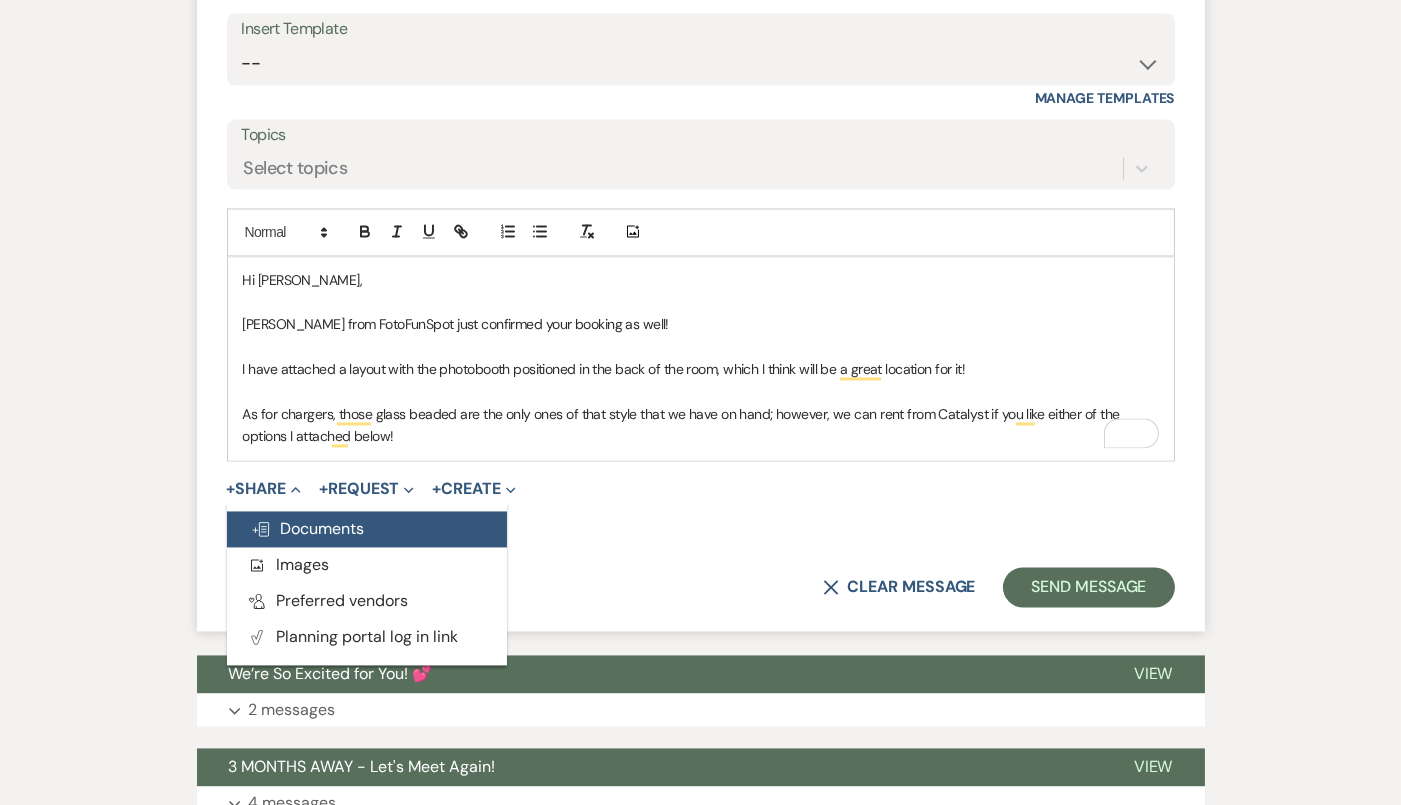 click on "Doc Upload Documents" at bounding box center (308, 528) 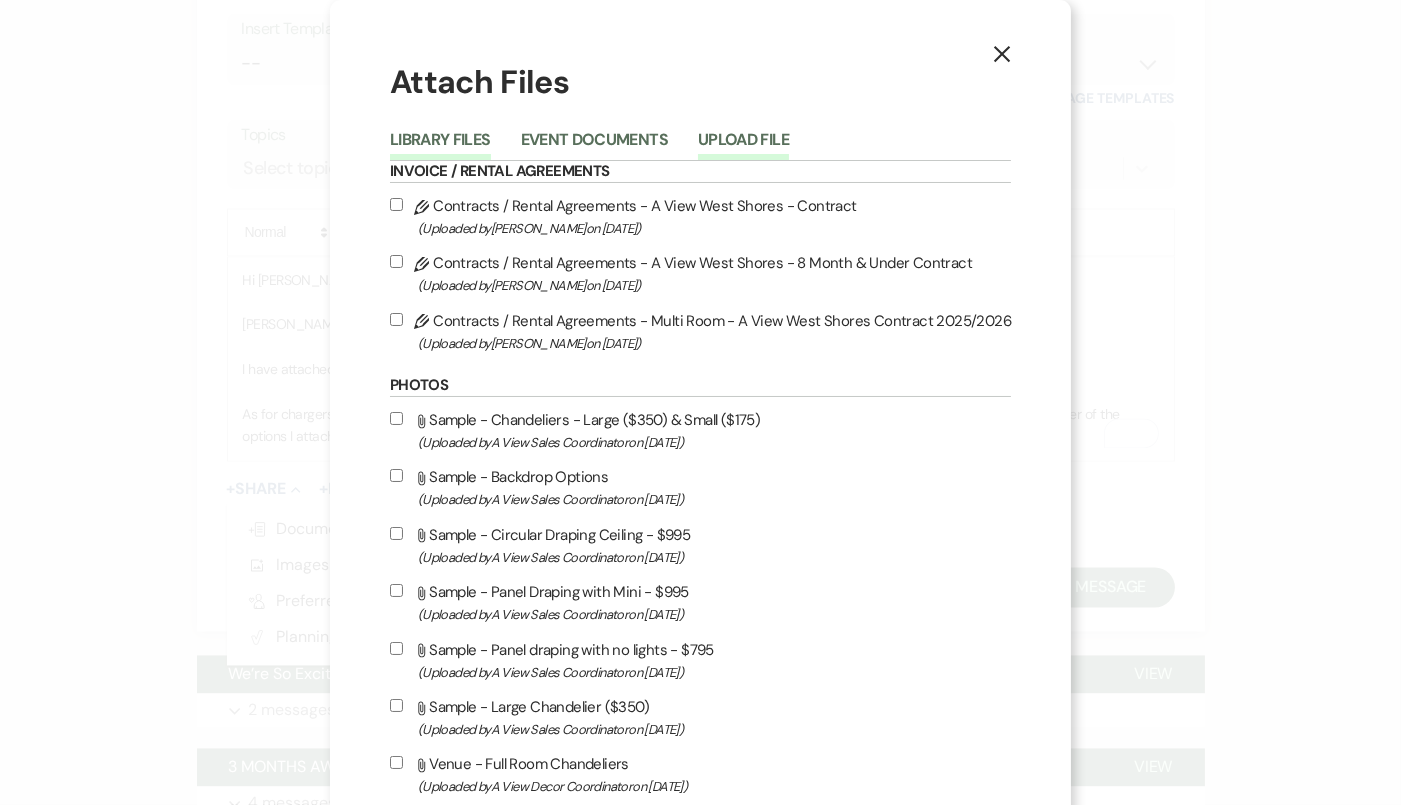 click on "Upload File" at bounding box center [743, 146] 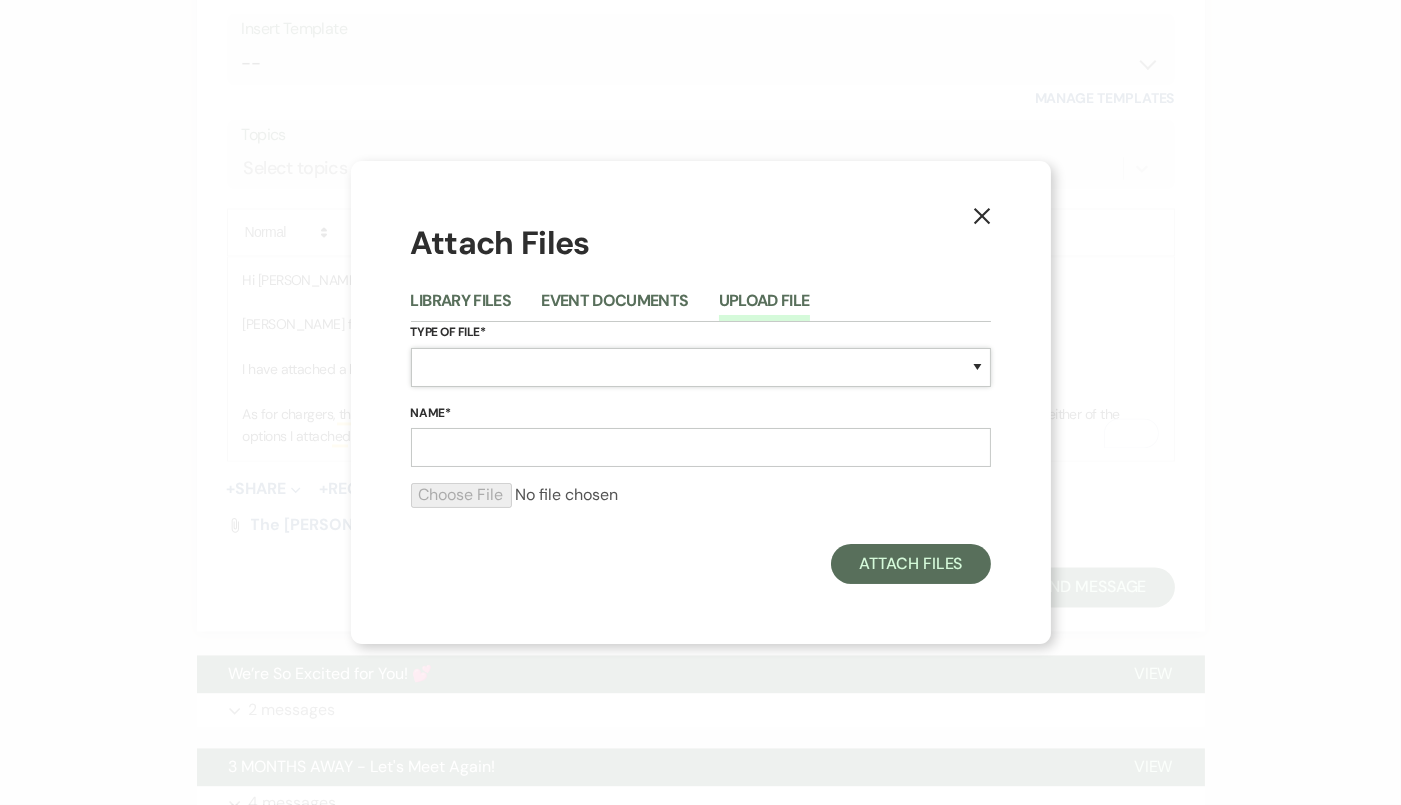 click on "Special Event Insurance Vendor Certificate of Insurance Contracts / Rental Agreements Invoices Receipts Event Maps Floor Plans Rain Plan Seating Charts Venue Layout Catering / Alcohol Permit Event Permit Fire Permit Fuel Permit Generator Permit Tent Permit Venue Permit Other Permit Inventory  Promotional Sample Venue Beverage Ceremony Event Finalize + Share Guests Lodging Menu Vendors Venue Beverage Brochure Menu Packages Product Specifications Quotes Beverage Event and Ceremony Details Finalize & Share Guests Lodging Menu Vendors Venue Event Timeline Family / Wedding Party Timeline Food and Beverage Timeline MC / DJ / Band Timeline Master Timeline Photography Timeline Set-Up / Clean-Up Vendor Timeline Bartender Safe Serve / TiPS Certification Vendor Certification Vendor License Other" at bounding box center [701, 367] 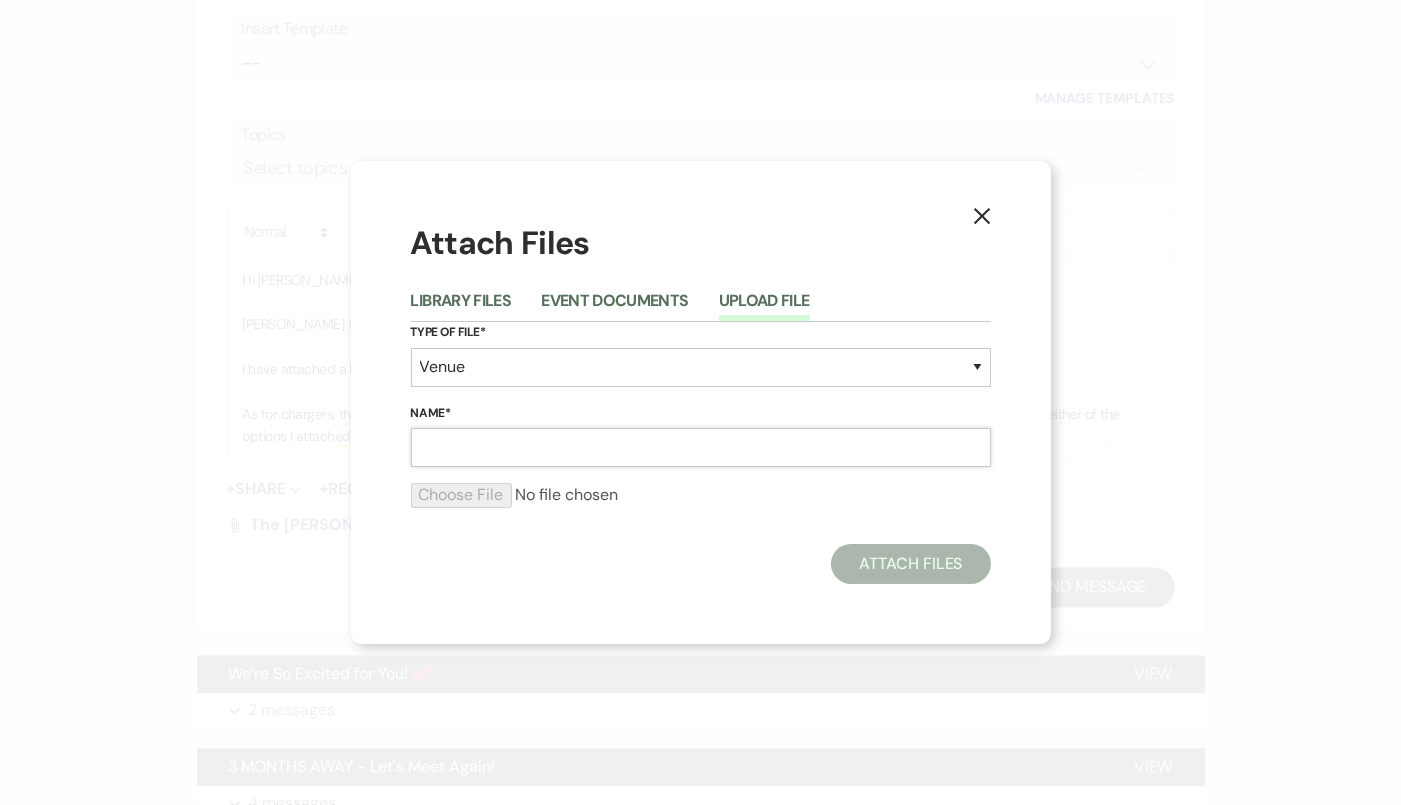 click on "Name*" at bounding box center [701, 447] 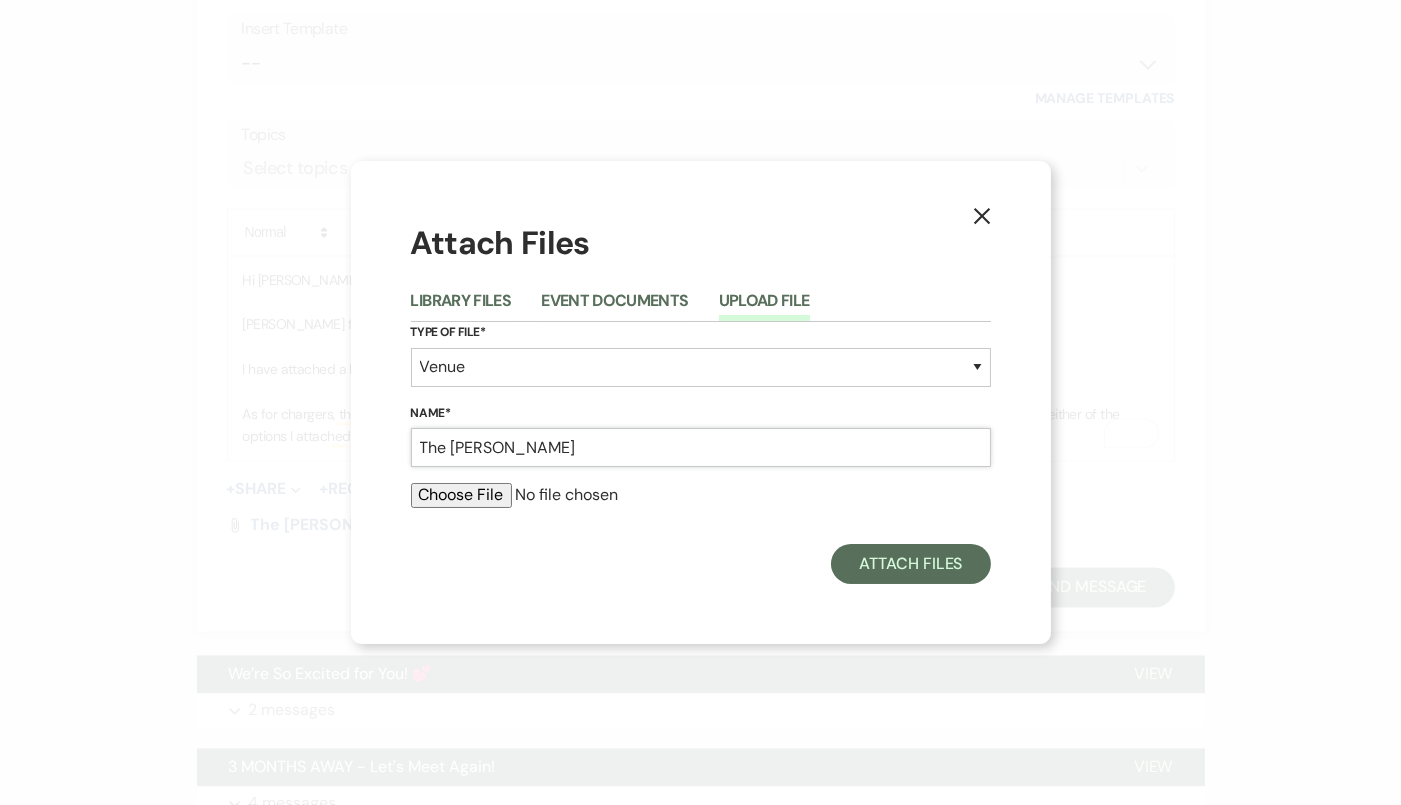 type on "The [PERSON_NAME]" 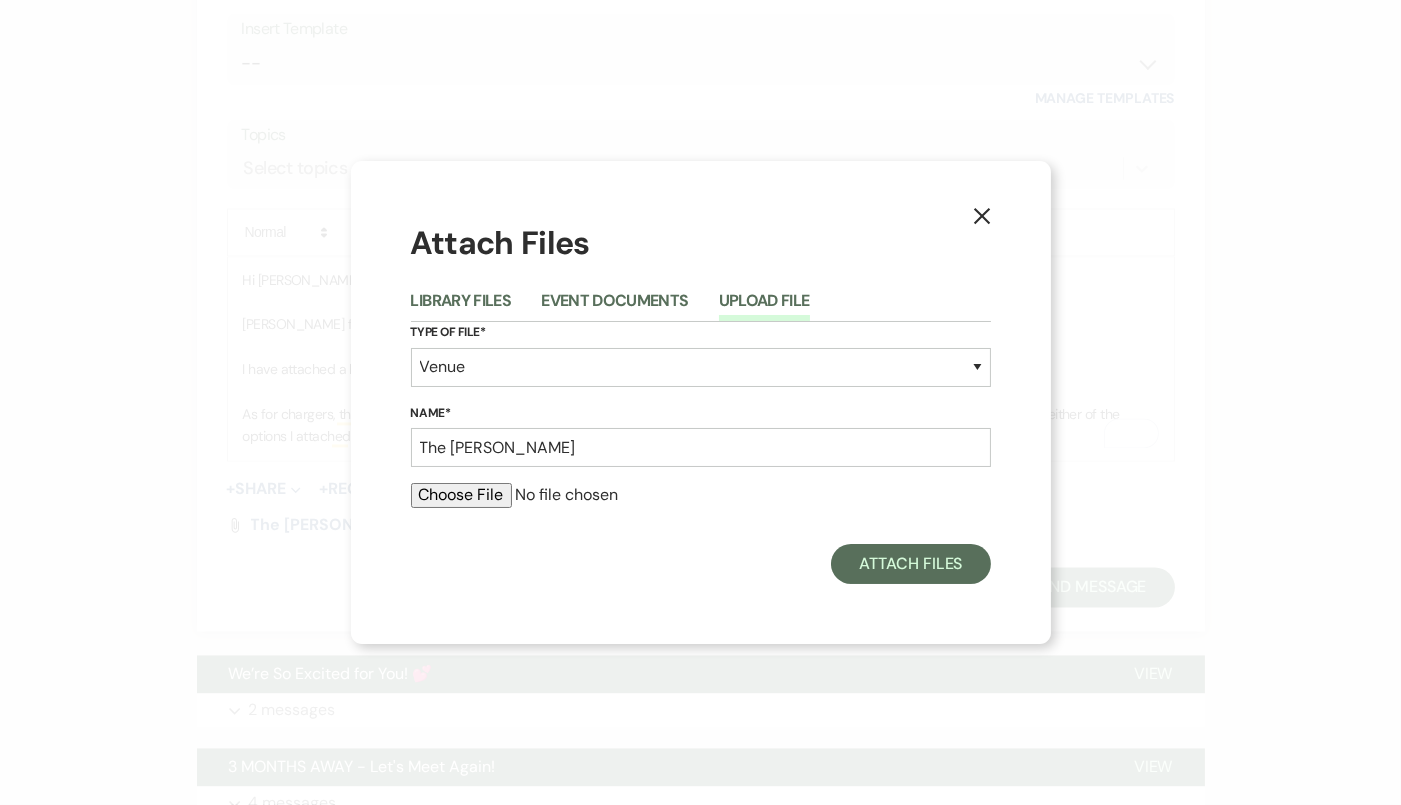 click at bounding box center (701, 495) 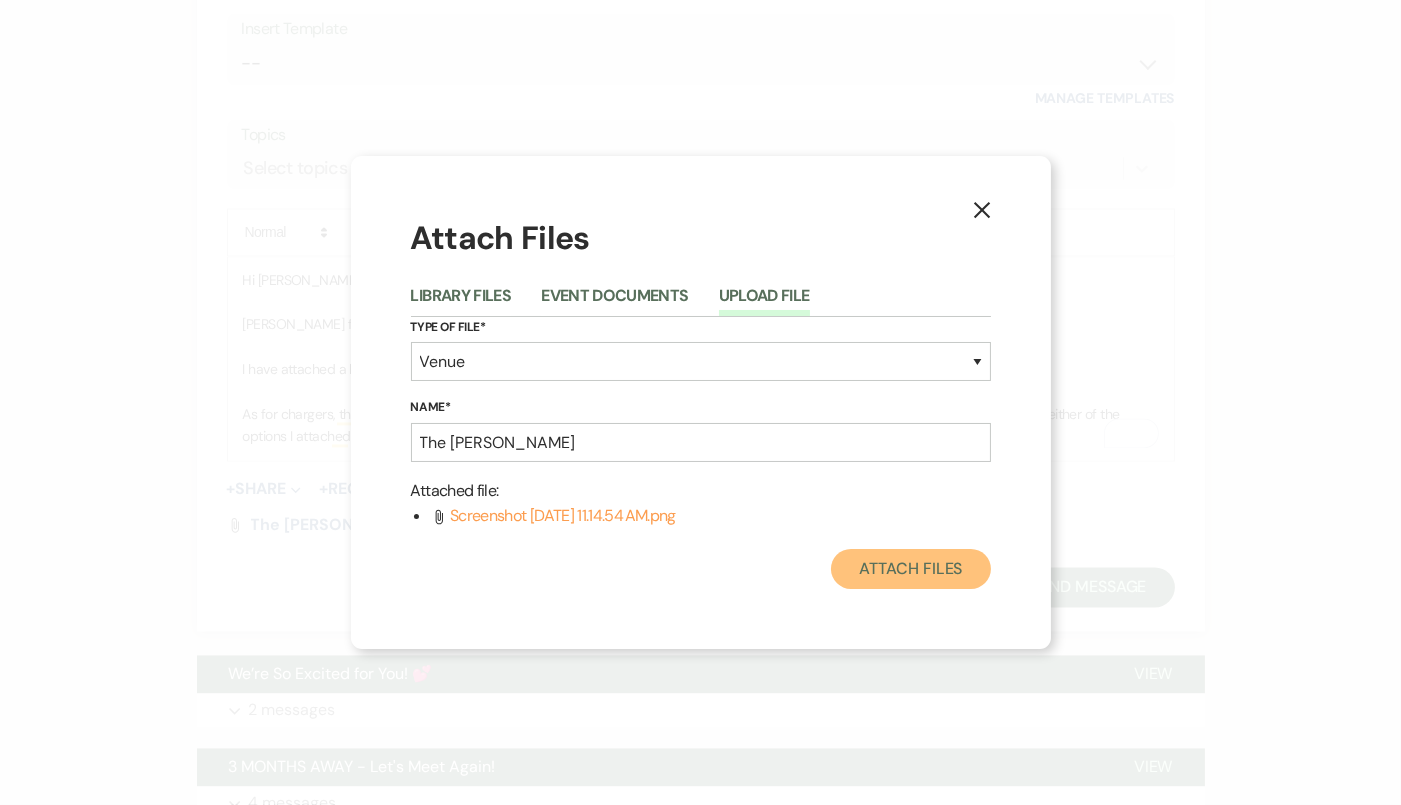 click on "Attach Files" at bounding box center [910, 569] 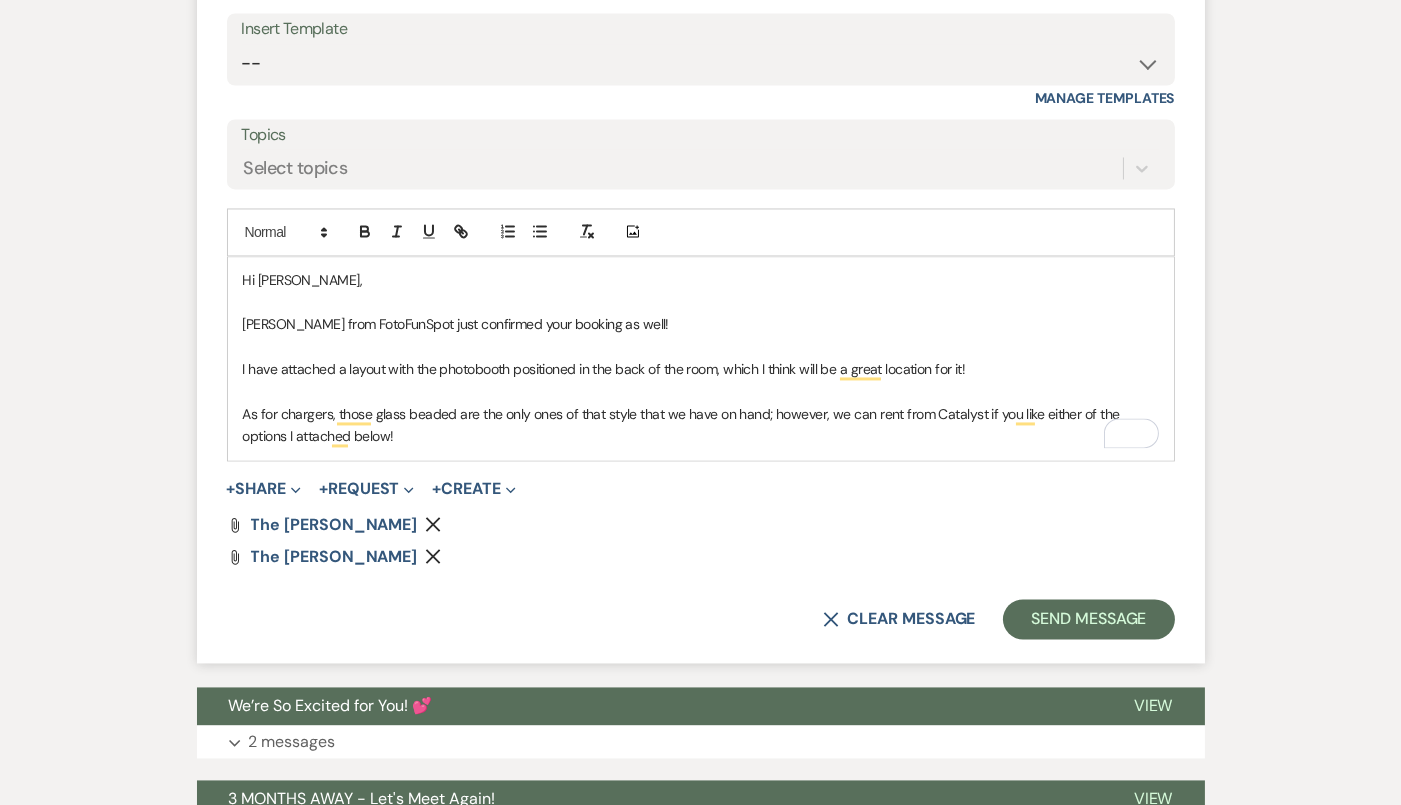 click on "As for chargers, those glass beaded are the only ones of that style that we have on hand; however, we can rent from Catalyst if you like either of the options I attached below!" at bounding box center [701, 425] 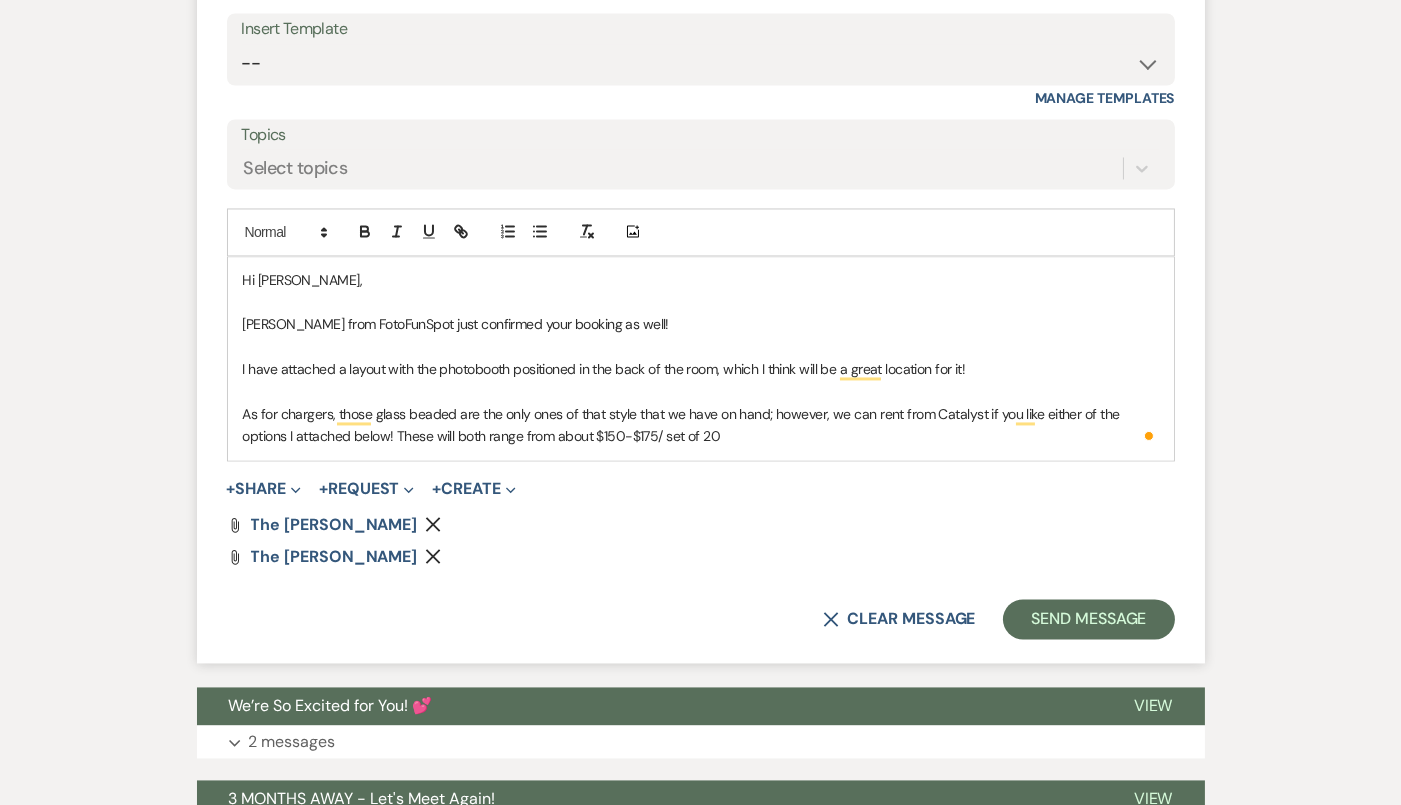click on "As for chargers, those glass beaded are the only ones of that style that we have on hand; however, we can rent from Catalyst if you like either of the options I attached below! These will both range from about $150-$175/ set of 20" at bounding box center (701, 425) 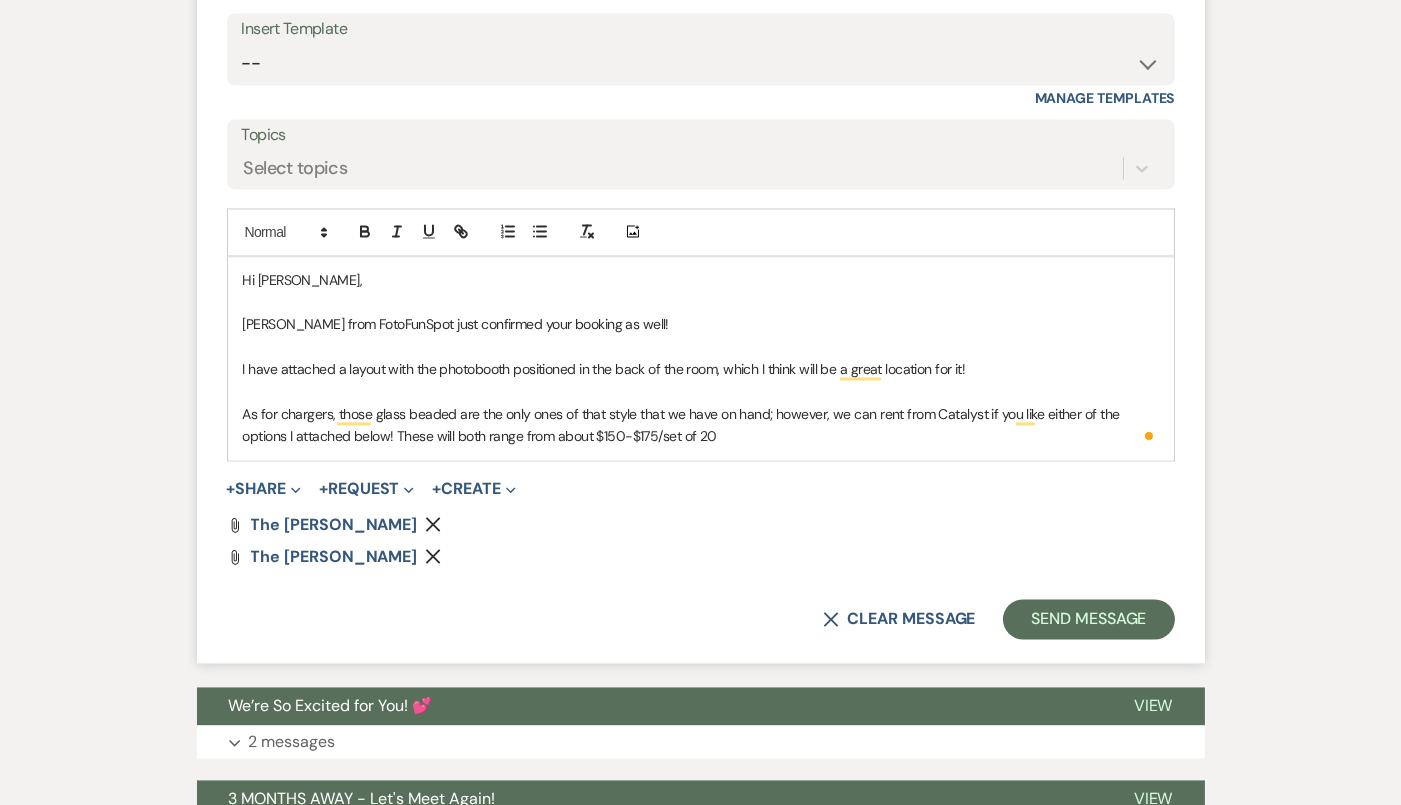 click on "As for chargers, those glass beaded are the only ones of that style that we have on hand; however, we can rent from Catalyst if you like either of the options I attached below! These will both range from about $150-$175/set of 20" at bounding box center [701, 425] 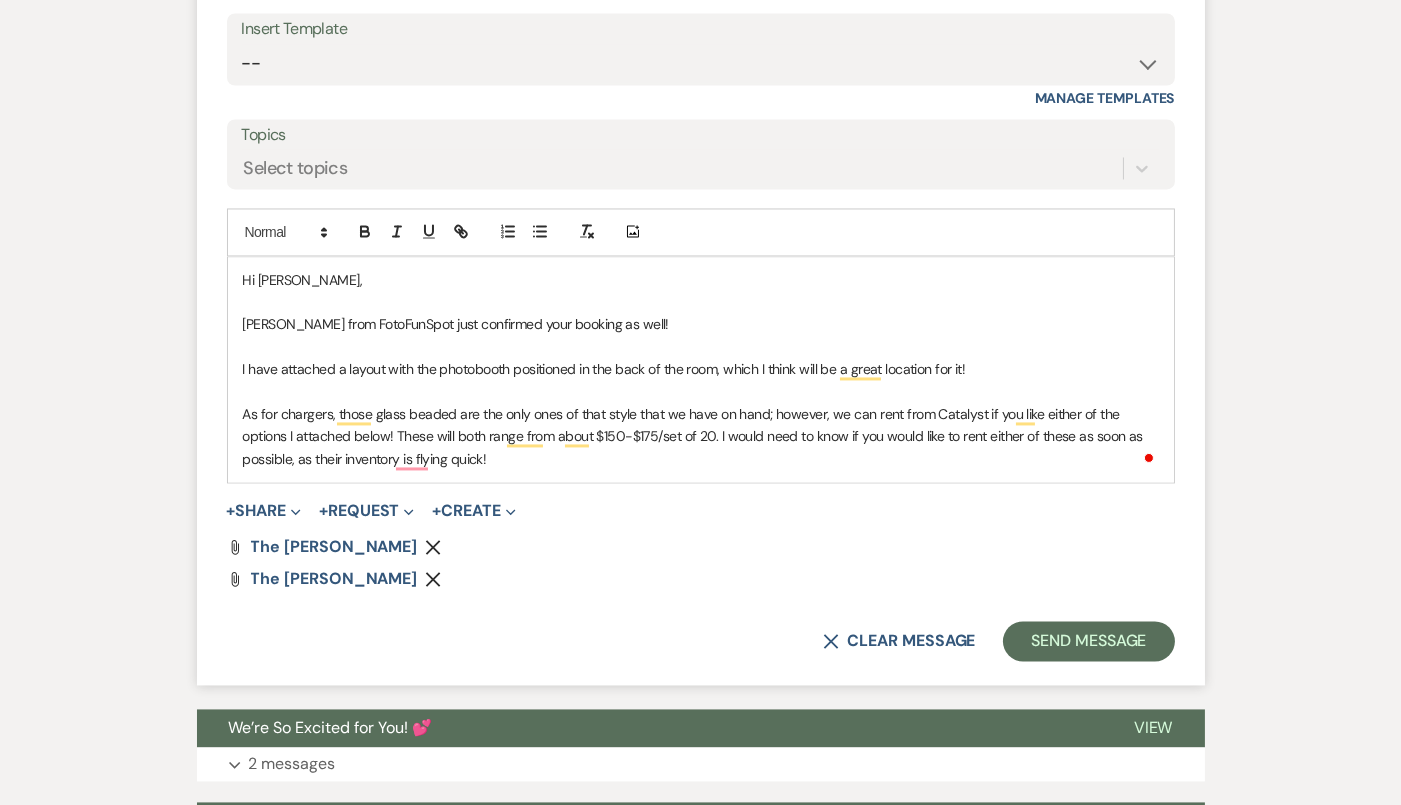 click on "As for chargers, those glass beaded are the only ones of that style that we have on hand; however, we can rent from Catalyst if you like either of the options I attached below! These will both range from about $150-$175/set of 20. I would need to know if you would like to rent either of these as soon as possible, as their inventory is flying quick!" at bounding box center (701, 436) 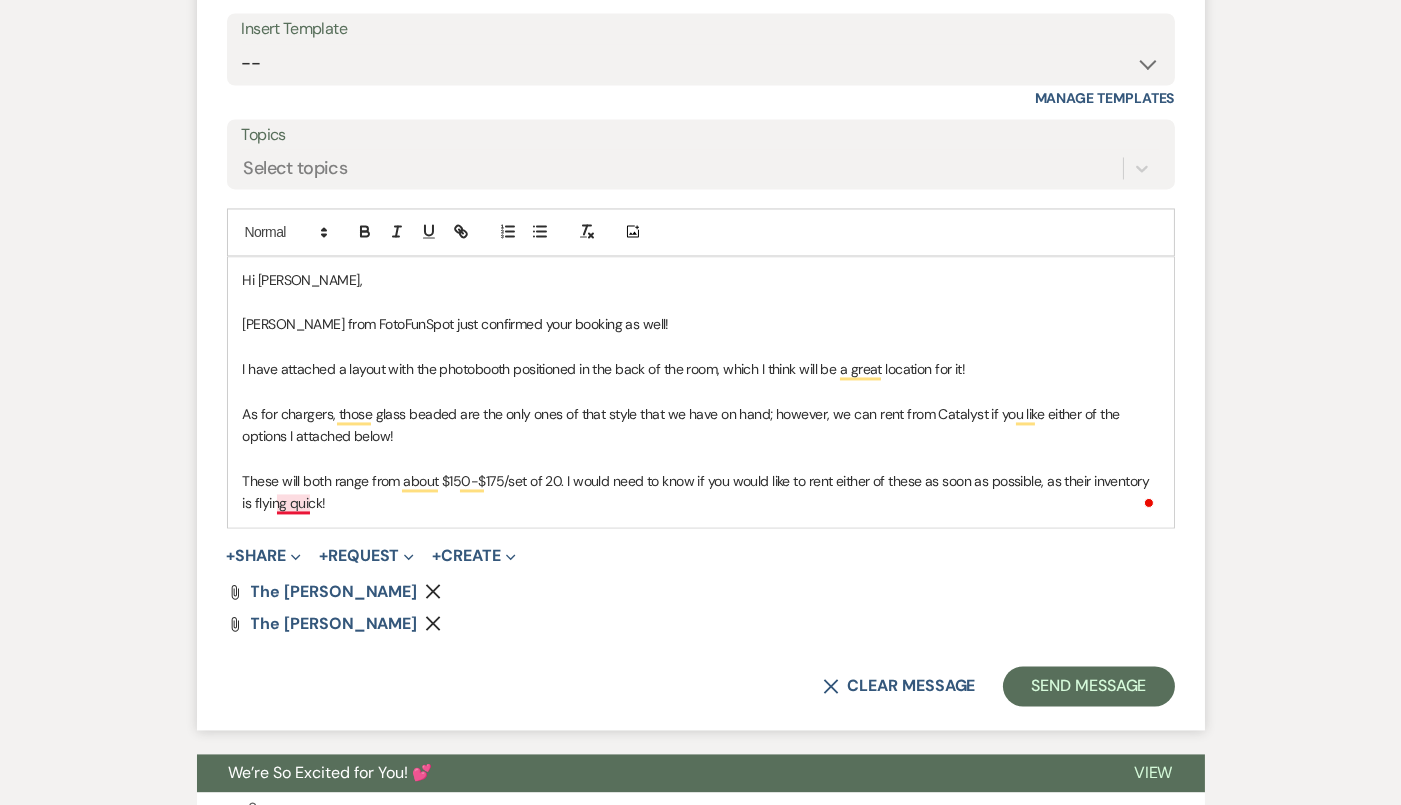 click on "These will both range from about $150-$175/set of 20. I would need to know if you would like to rent either of these as soon as possible, as their inventory is flying quick!" at bounding box center (701, 492) 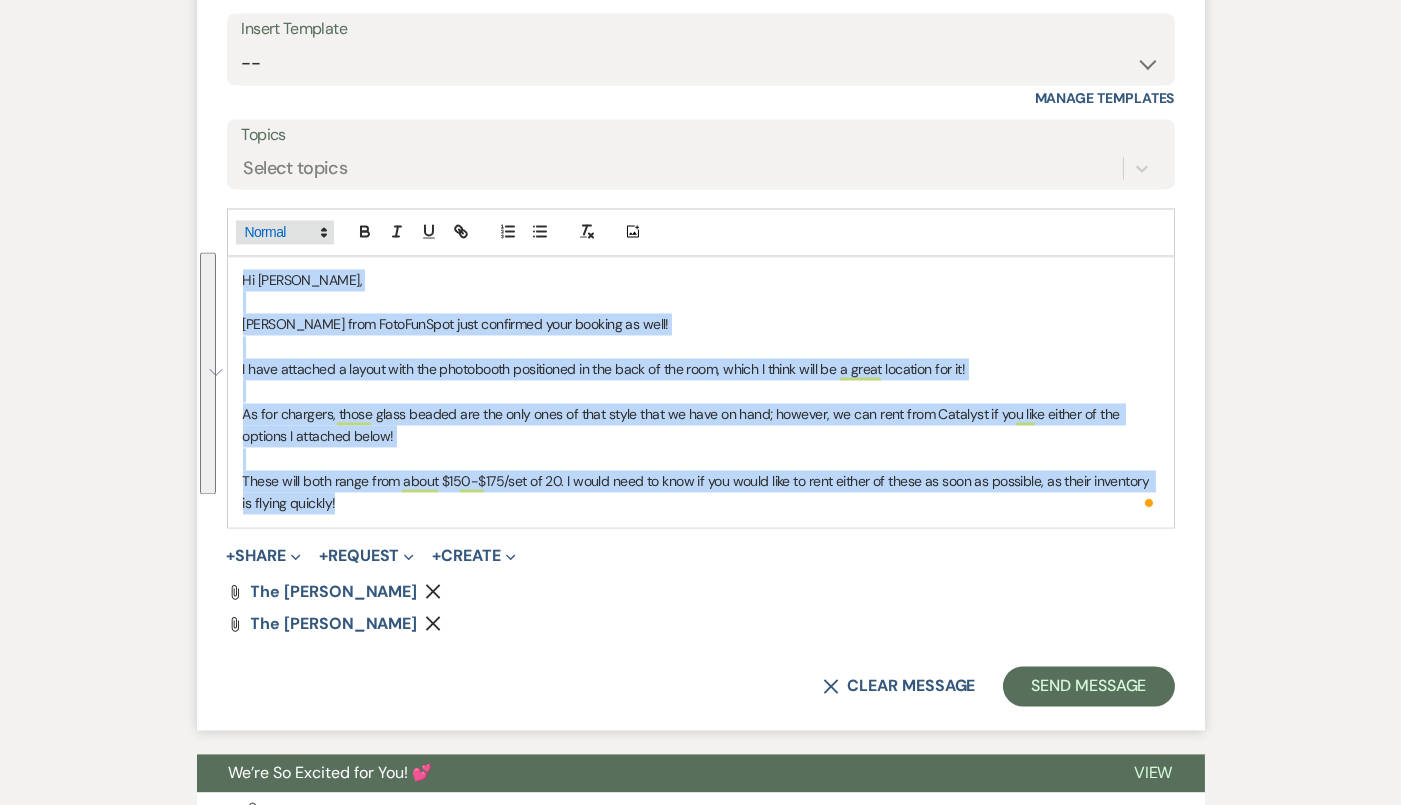 drag, startPoint x: 350, startPoint y: 504, endPoint x: 245, endPoint y: 237, distance: 286.90417 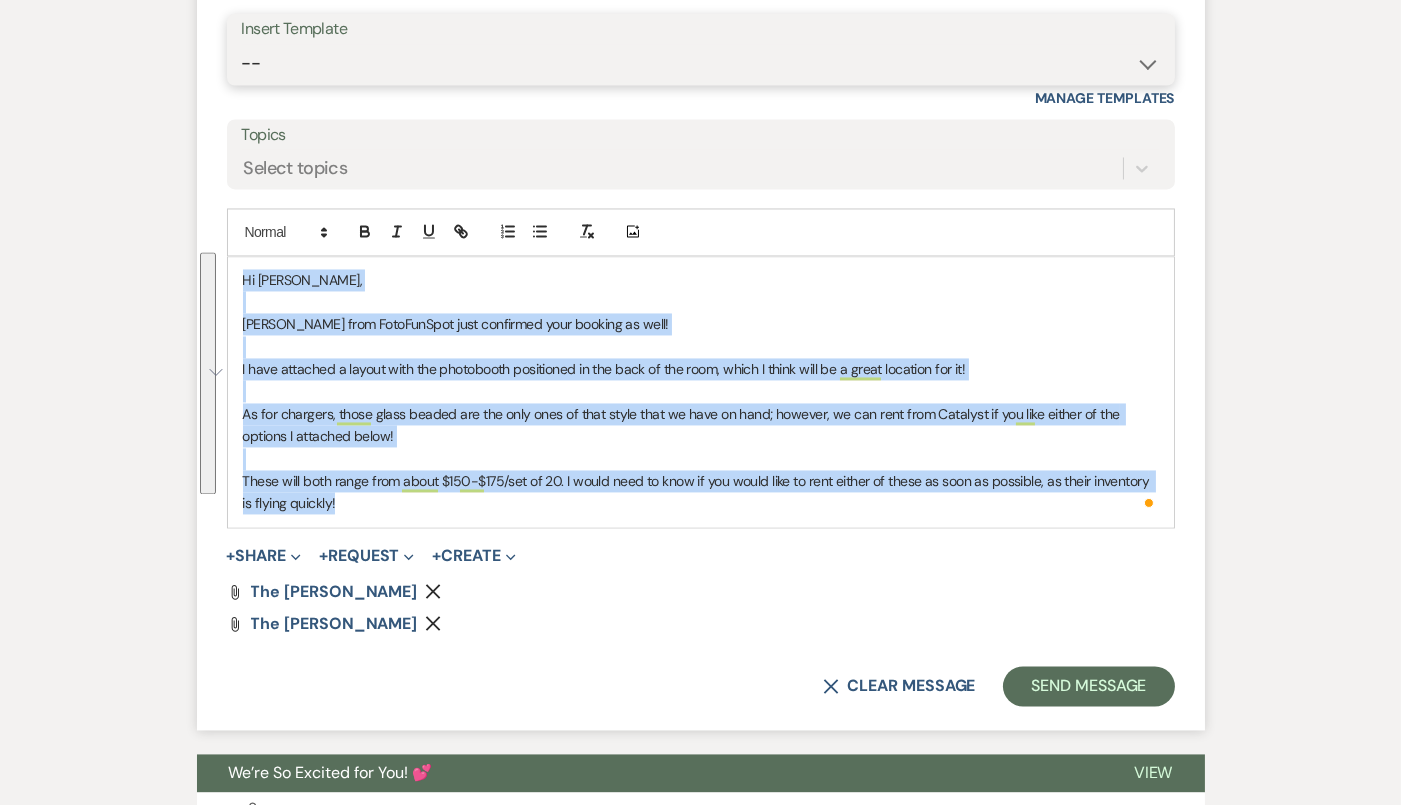 click on "-- Tour Confirmation Contract (Pre-Booked Leads) Out of office Inquiry Email All 3 Venues Inquiry Welcome Email Pharna  Initial Inquiry Follow Up Say YES to the Venue!  [PERSON_NAME] Tour Follow Up - A Special Note from A View  Brochure Download Follow Up A View on State - Drop Box 12 M Payment - PC 8 M Meeting - PC 3 M - PC Final - PC Final - PC [PERSON_NAME] Signature Del & PC  [PERSON_NAME] Signature LL Signature Lead Follow Up 2nd Lead Follow Up" at bounding box center [701, 63] 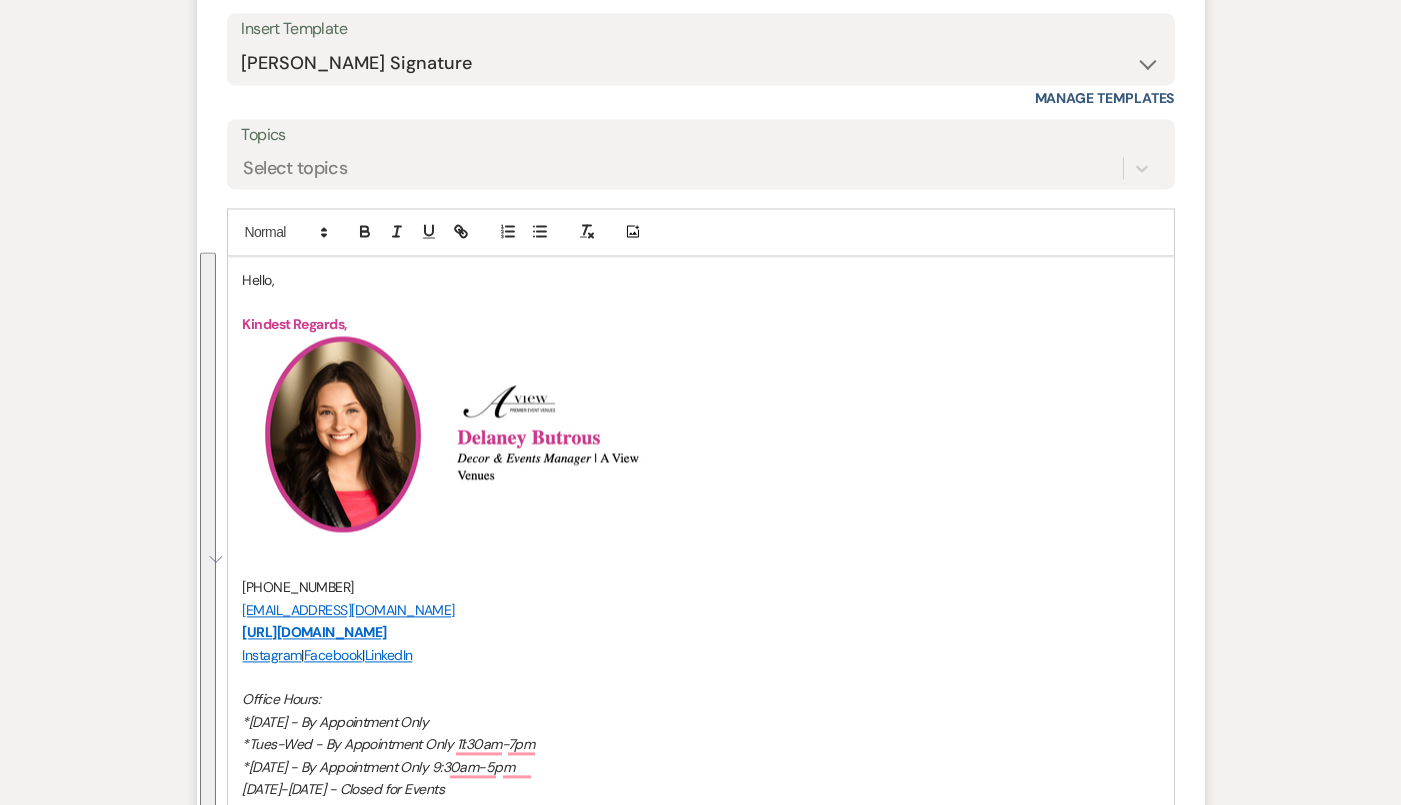 click on "Hello," at bounding box center (701, 280) 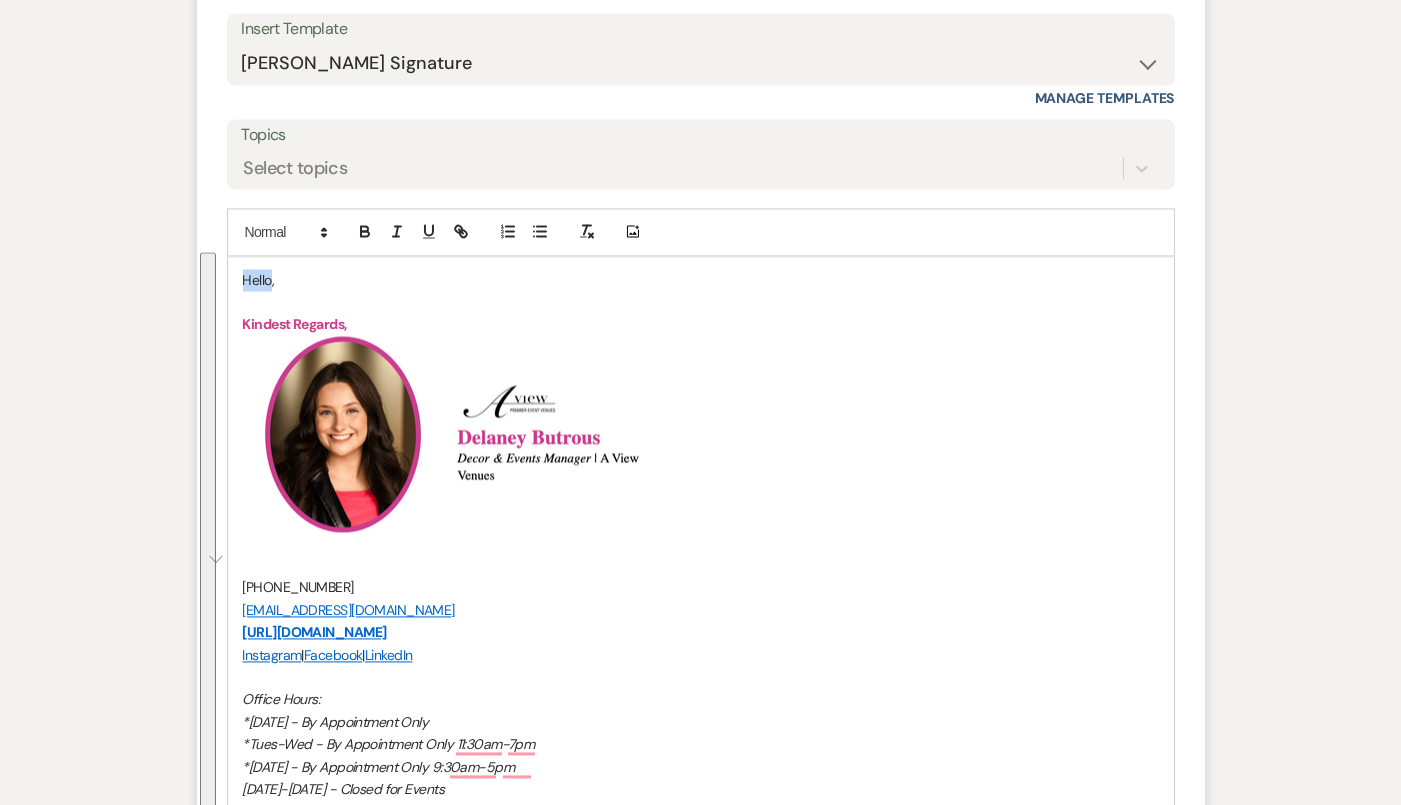 click on "Hello," at bounding box center [701, 280] 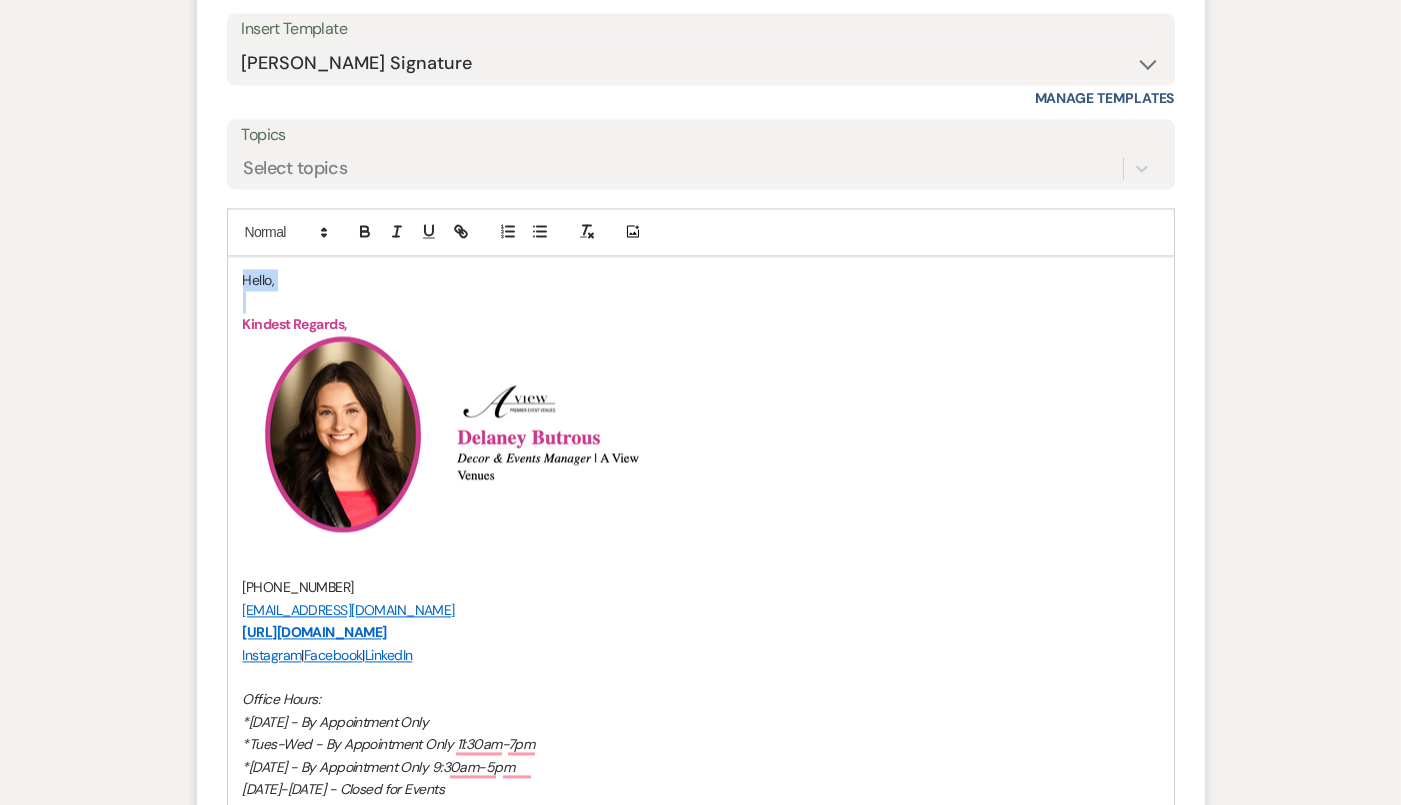 click on "Hello," at bounding box center [701, 280] 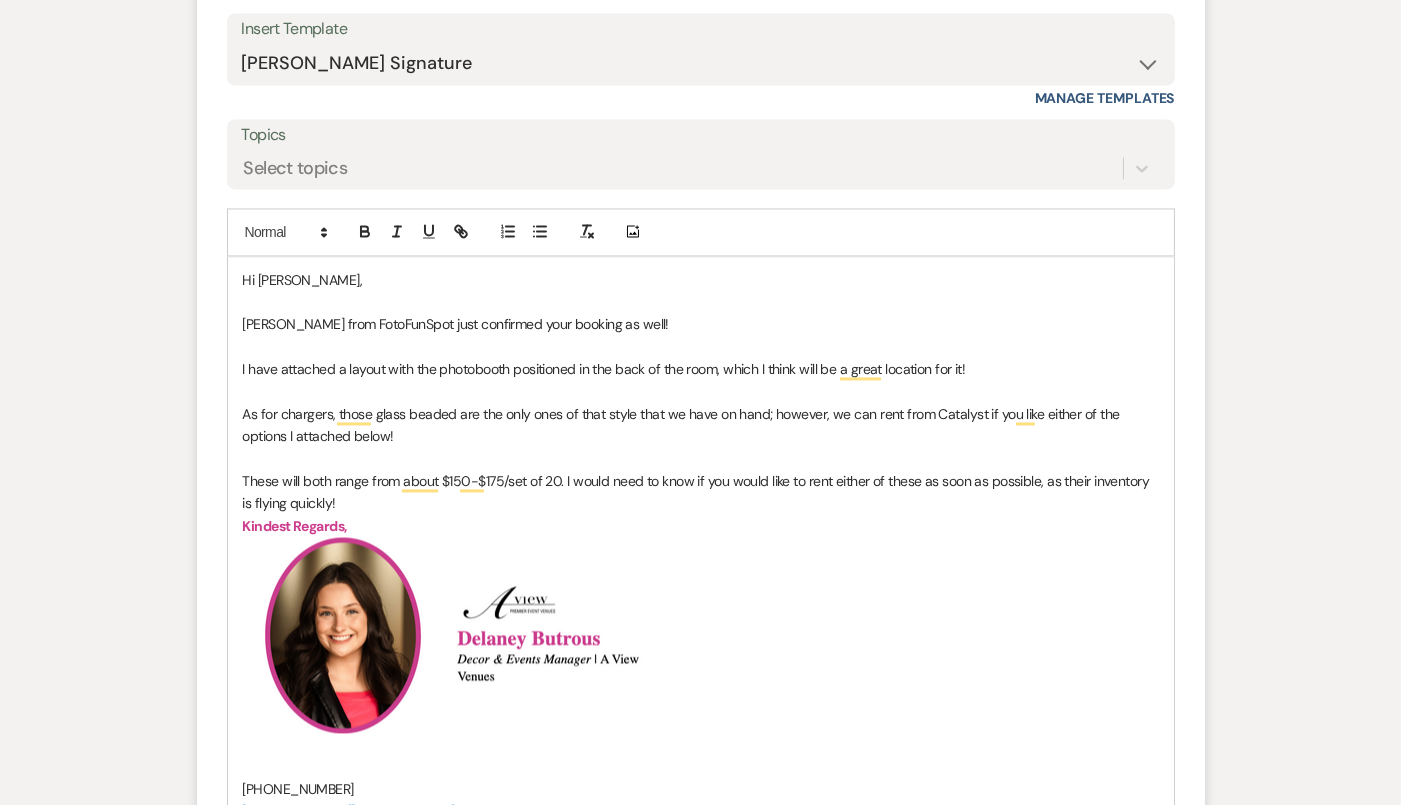 click on "Hi [PERSON_NAME], [PERSON_NAME] from FotoFunSpot just confirmed your booking as well! I have attached a layout with the photobooth positioned in the back of the room, which I think will be a great location for it! As for chargers, those glass beaded are the only ones of that style that we have on hand; however, we can rent from Catalyst if you like either of the options I attached below! These will both range from about $150-$175/set of 20. I would need to know if you would like to rent either of these as soon as possible, as their inventory is flying quickly! Kindest Regards,  ﻿ ﻿   ﻿ ﻿ [PHONE_NUMBER] [EMAIL_ADDRESS][DOMAIN_NAME] [URL][DOMAIN_NAME] Instagram  |  Facebook  |  LinkedIn Office Hours: *[DATE] - By Appointment Only  *Tues-Wed - By Appointment Only 11:30am-7pm *[DATE] - By Appointment Only 9:30am-5pm [DATE]-[DATE] - Closed for Events *contact for availability This e-mail is a private communication and may contain confidential information." at bounding box center (701, 691) 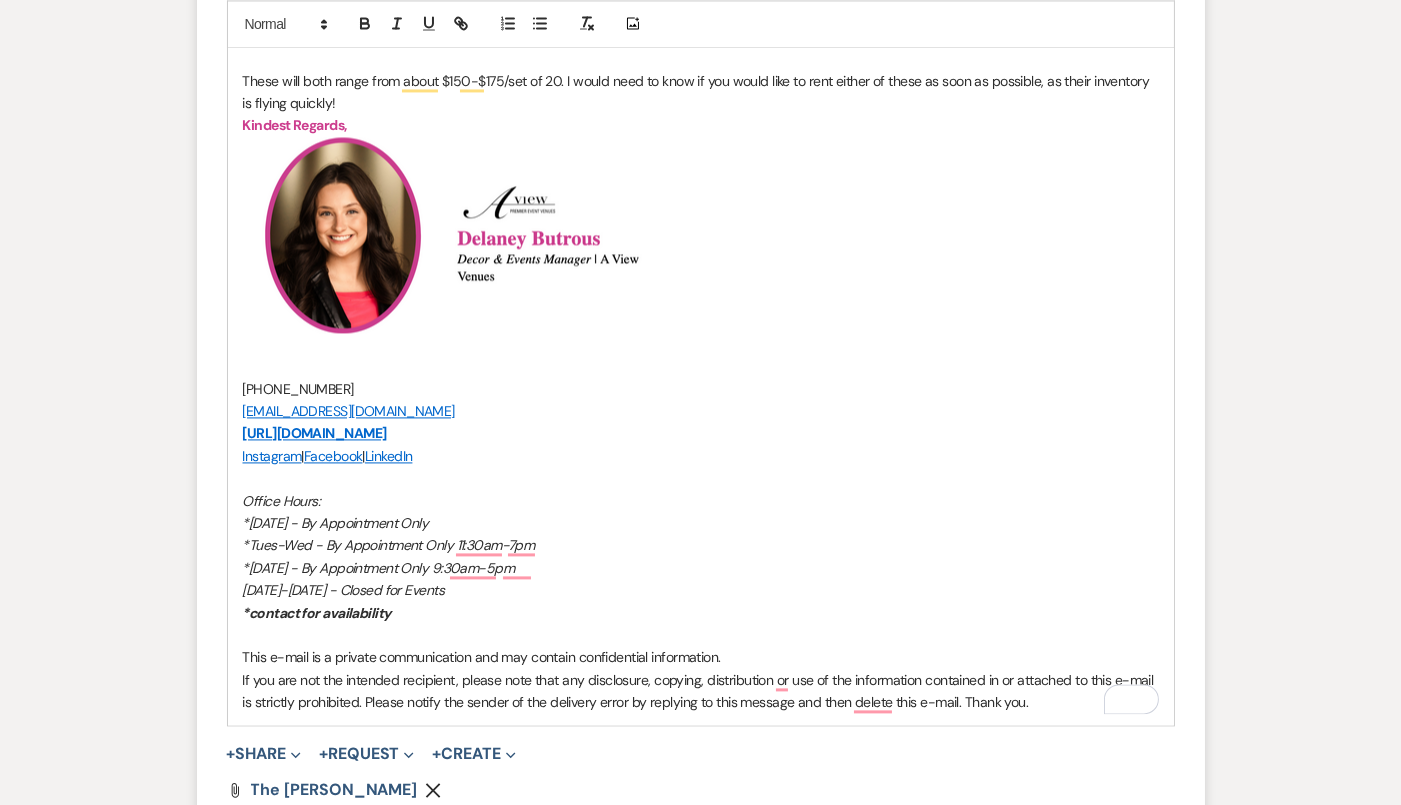 scroll, scrollTop: 7001, scrollLeft: 0, axis: vertical 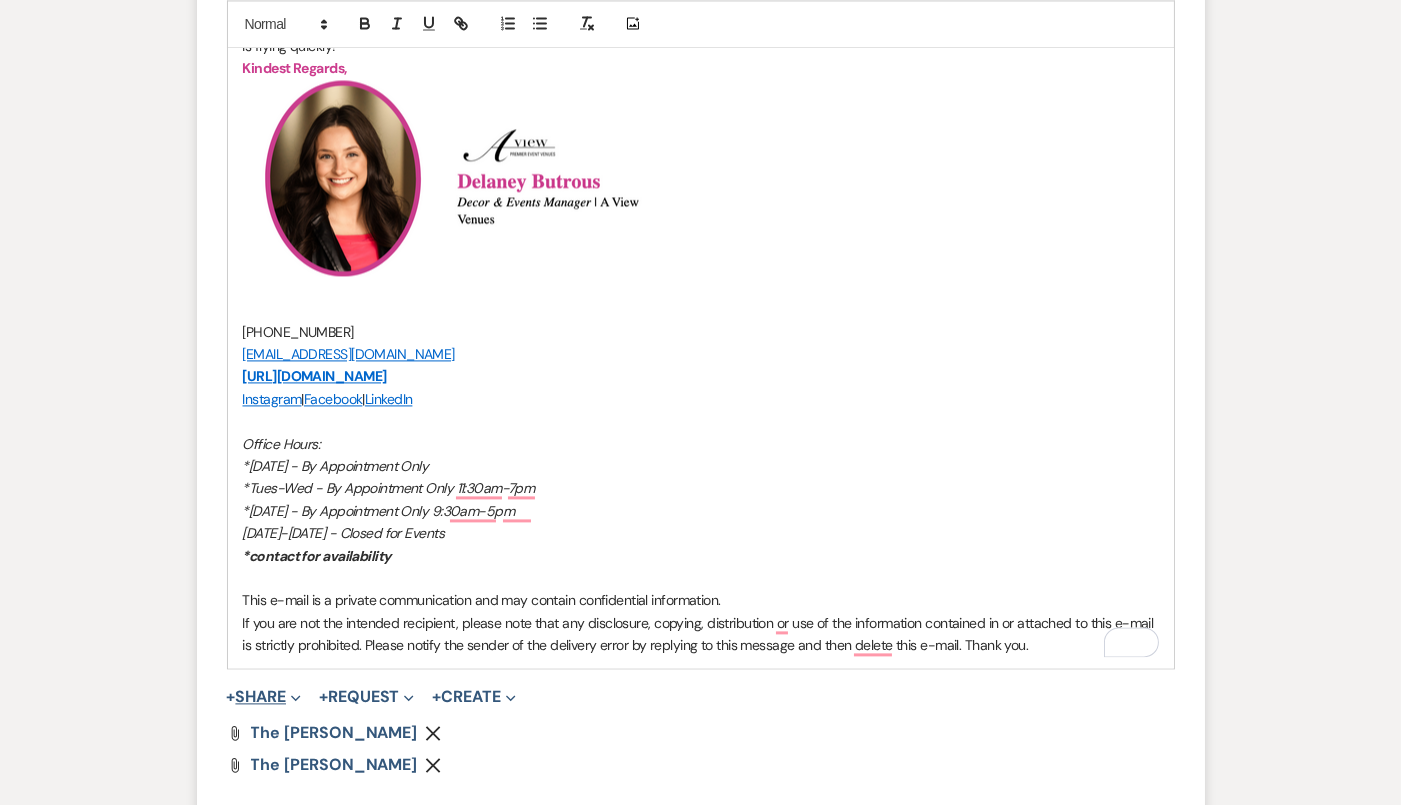 click on "+  Share Expand" at bounding box center (264, 697) 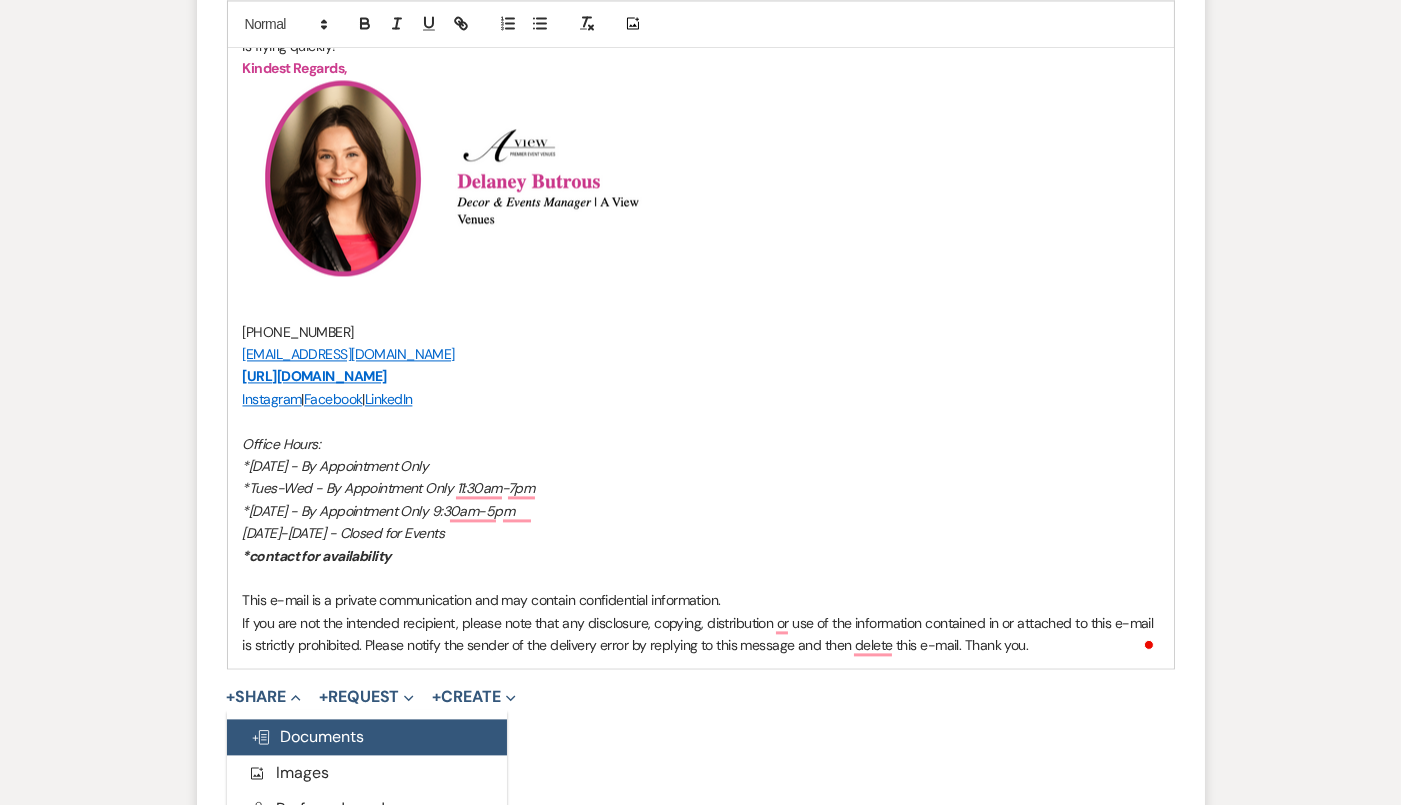 click on "Doc Upload Documents" at bounding box center [308, 736] 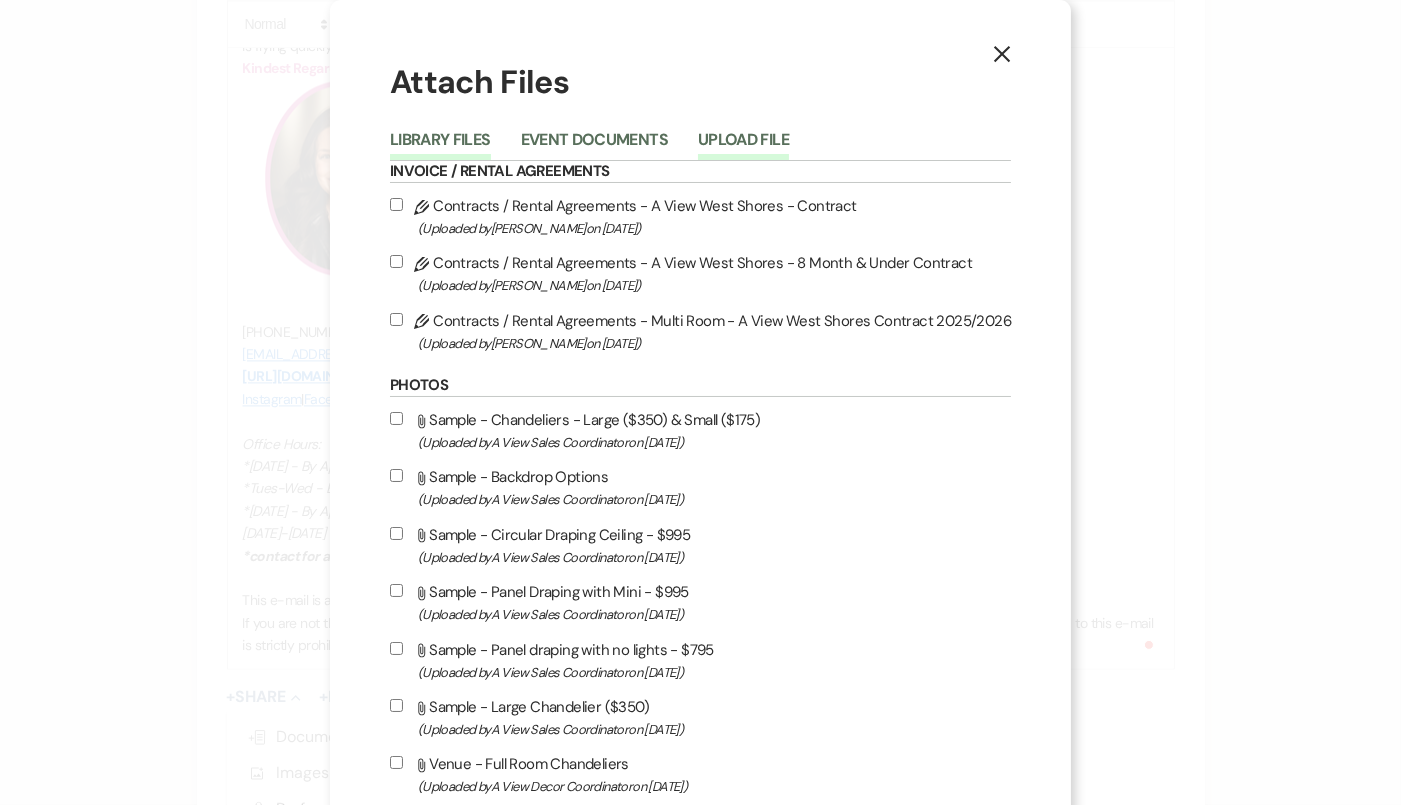 click on "Upload File" at bounding box center [758, 143] 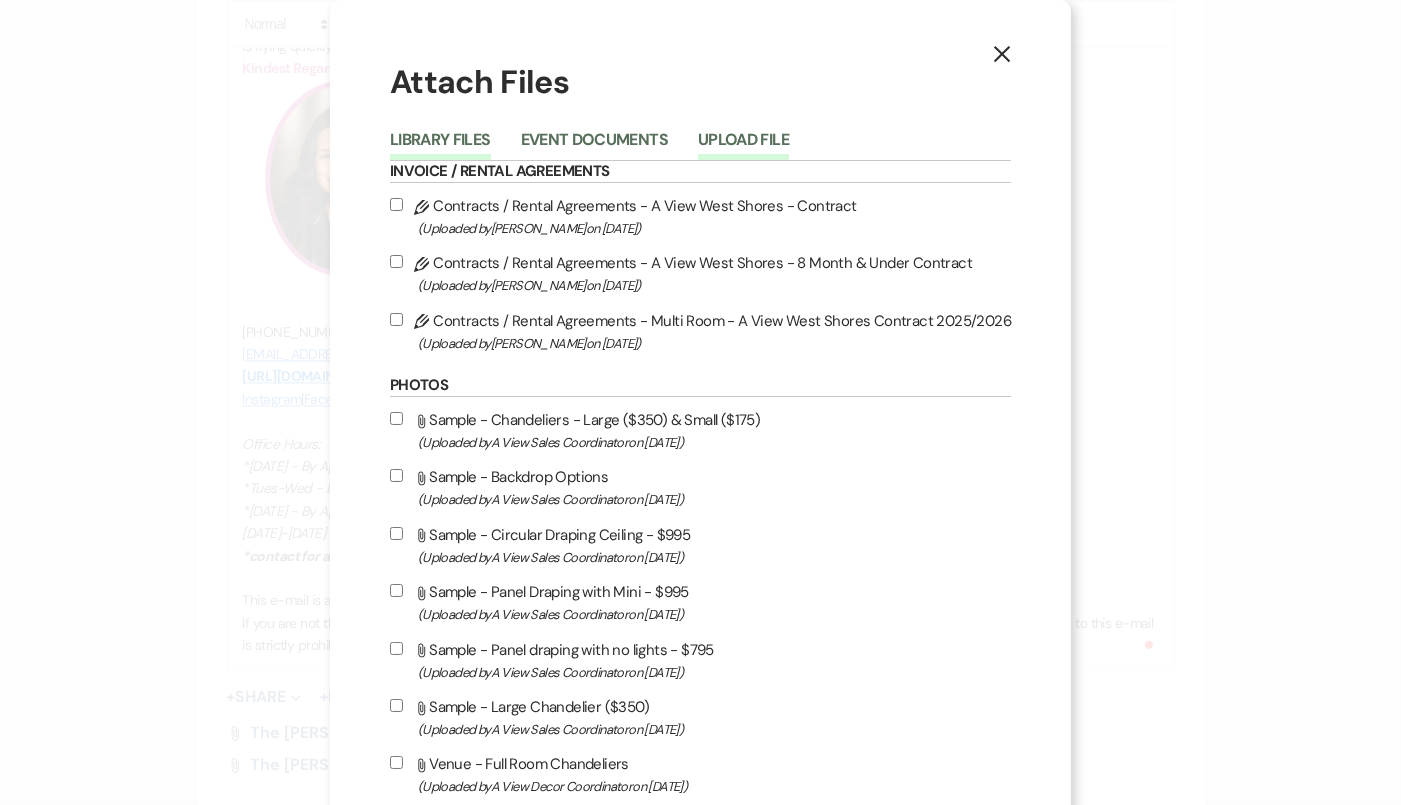 click on "Upload File" at bounding box center (743, 146) 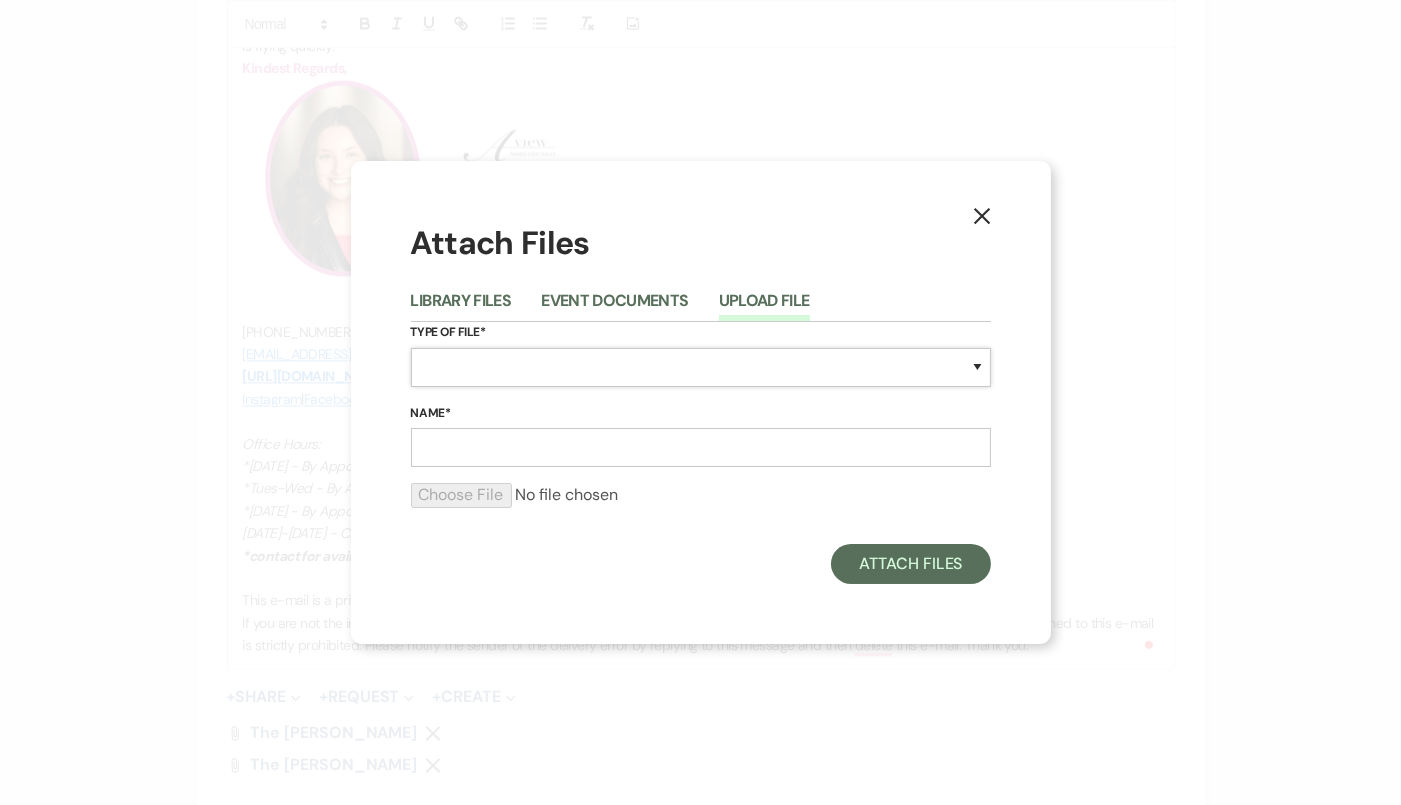 click on "Special Event Insurance Vendor Certificate of Insurance Contracts / Rental Agreements Invoices Receipts Event Maps Floor Plans Rain Plan Seating Charts Venue Layout Catering / Alcohol Permit Event Permit Fire Permit Fuel Permit Generator Permit Tent Permit Venue Permit Other Permit Inventory  Promotional Sample Venue Beverage Ceremony Event Finalize + Share Guests Lodging Menu Vendors Venue Beverage Brochure Menu Packages Product Specifications Quotes Beverage Event and Ceremony Details Finalize & Share Guests Lodging Menu Vendors Venue Event Timeline Family / Wedding Party Timeline Food and Beverage Timeline MC / DJ / Band Timeline Master Timeline Photography Timeline Set-Up / Clean-Up Vendor Timeline Bartender Safe Serve / TiPS Certification Vendor Certification Vendor License Other" at bounding box center [701, 367] 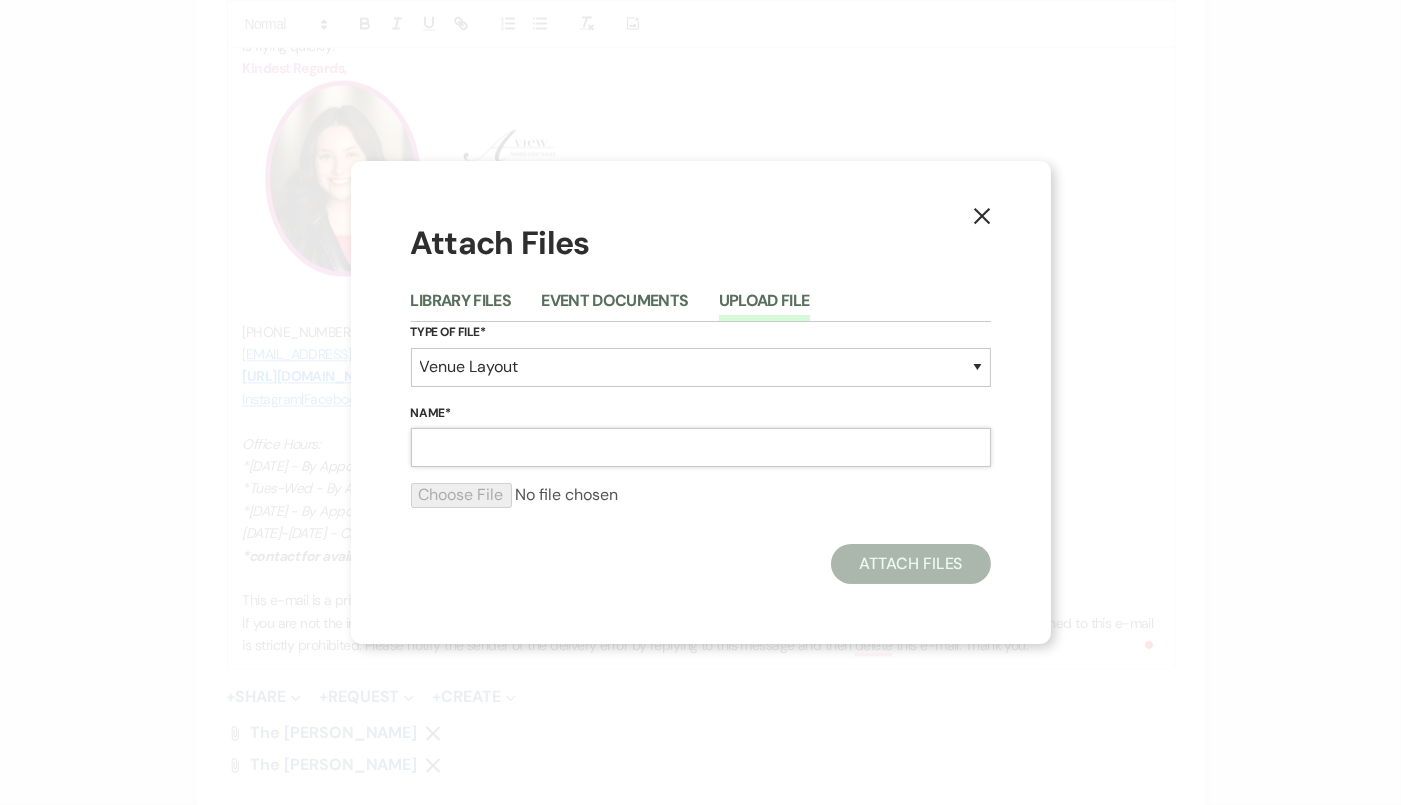 click on "Name*" at bounding box center (701, 447) 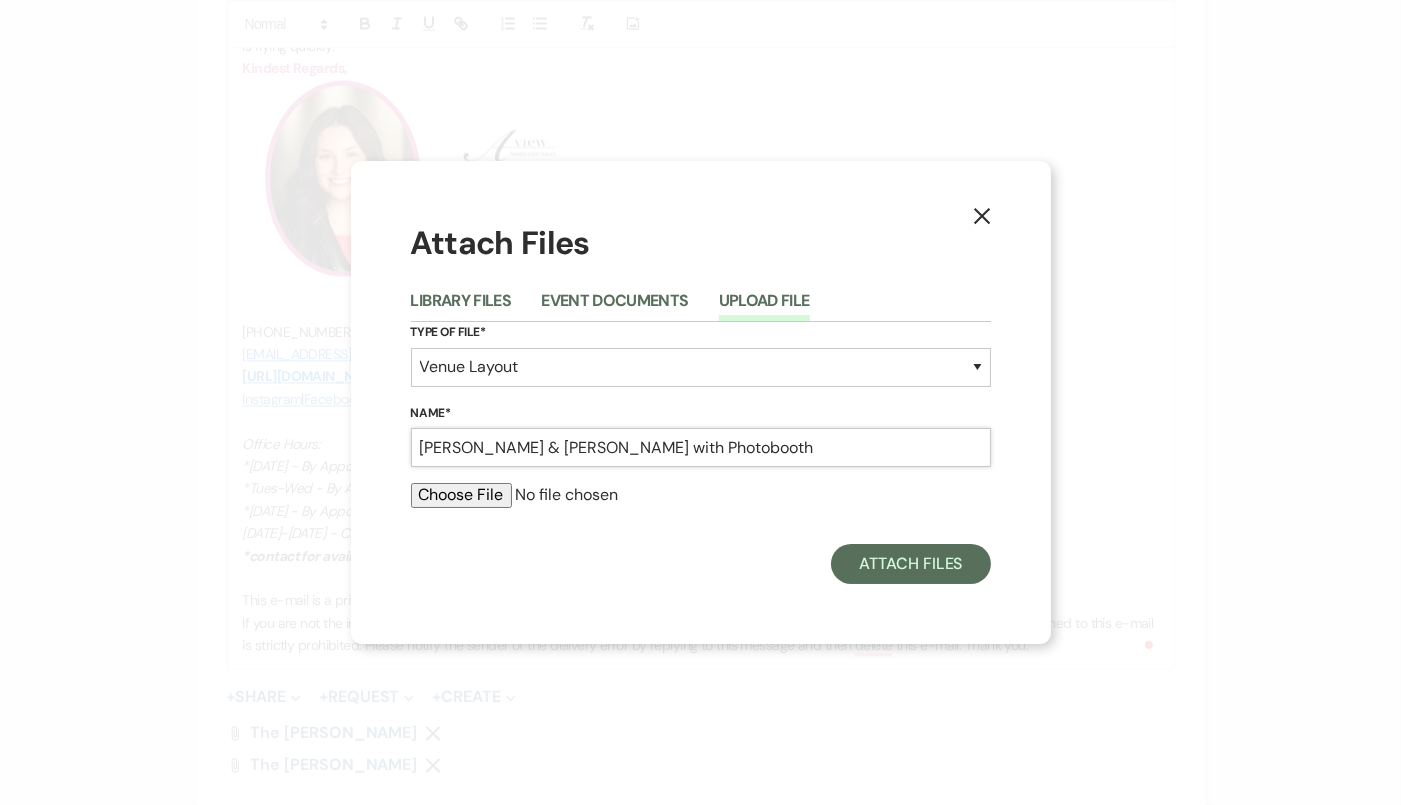 type on "[PERSON_NAME] & [PERSON_NAME] with Photobooth" 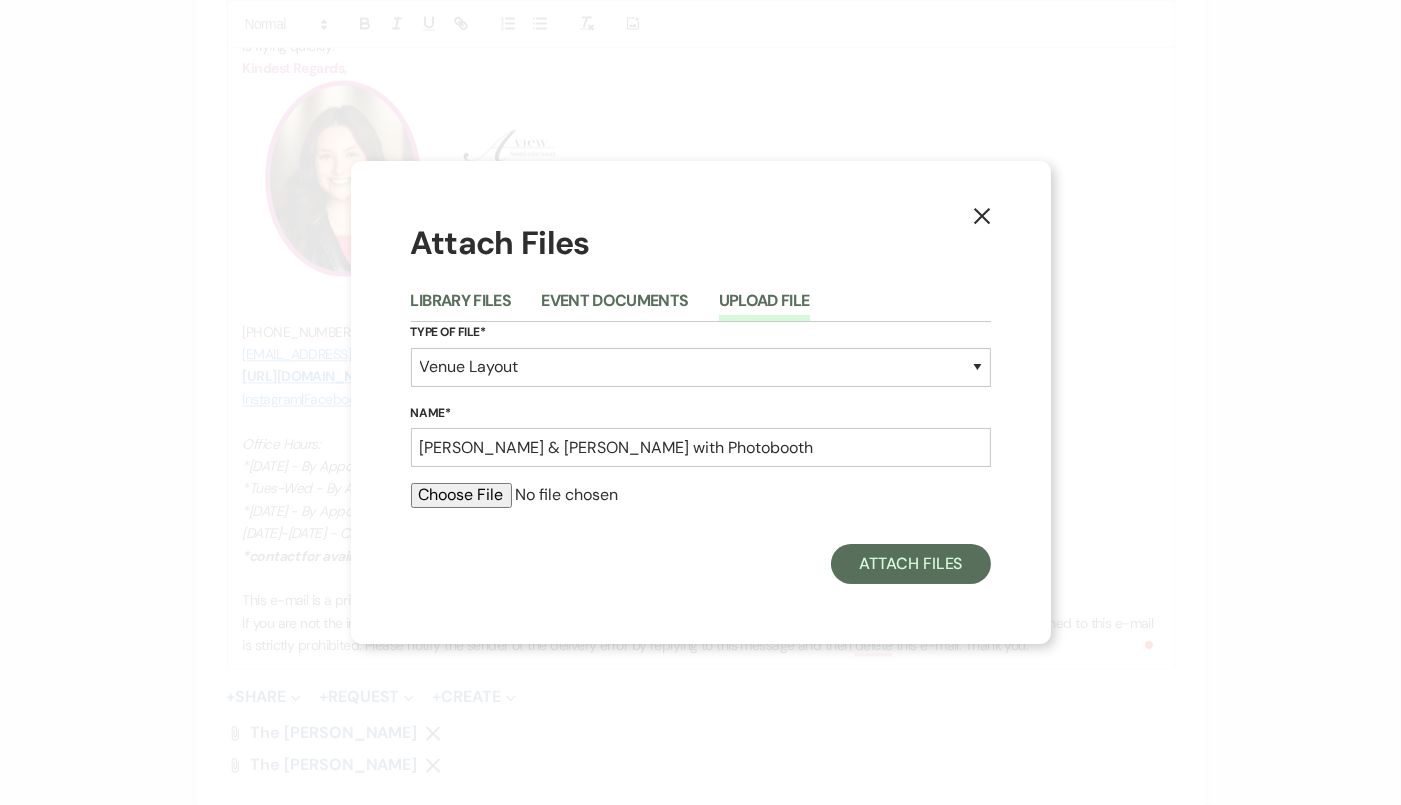 click at bounding box center (701, 495) 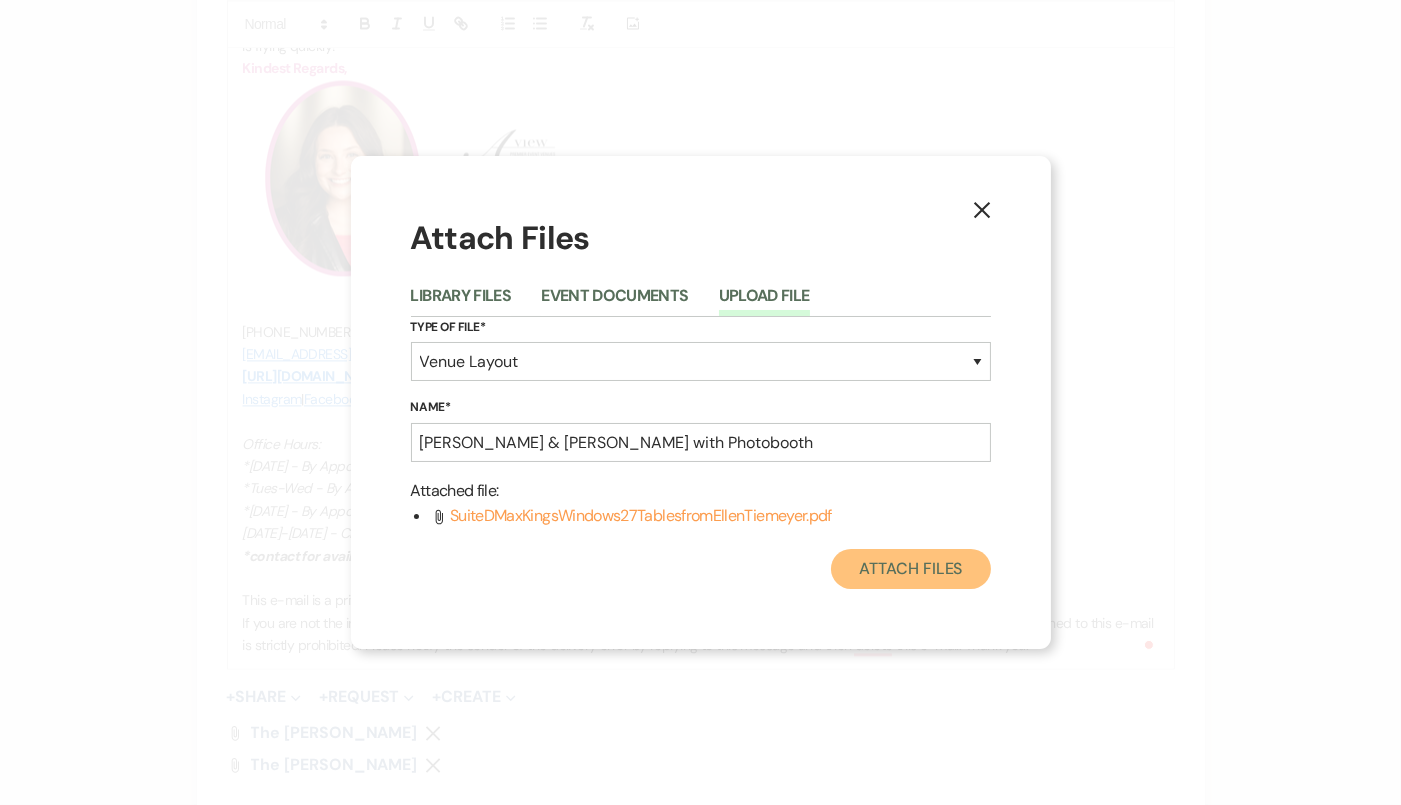 click on "Attach Files" at bounding box center (910, 569) 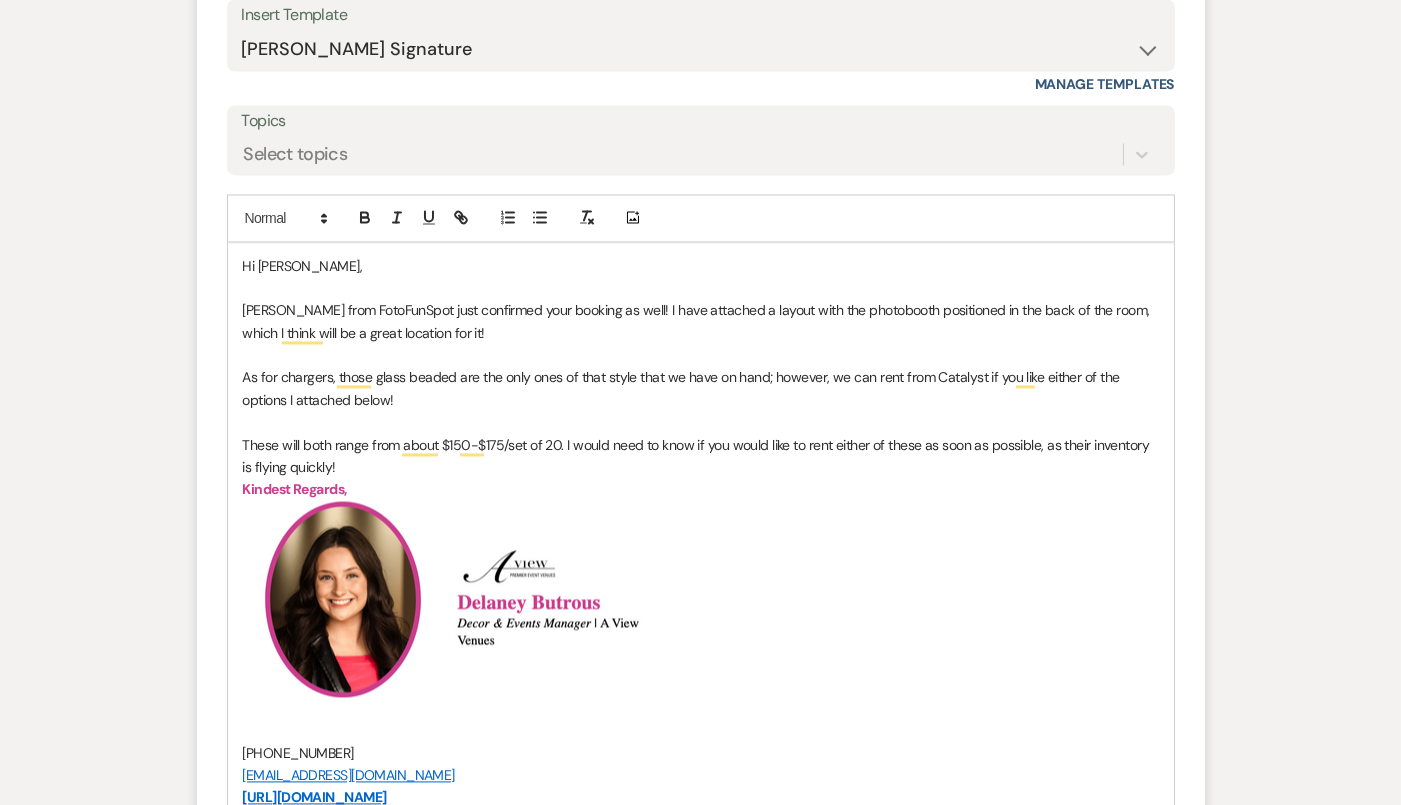 scroll, scrollTop: 6581, scrollLeft: 0, axis: vertical 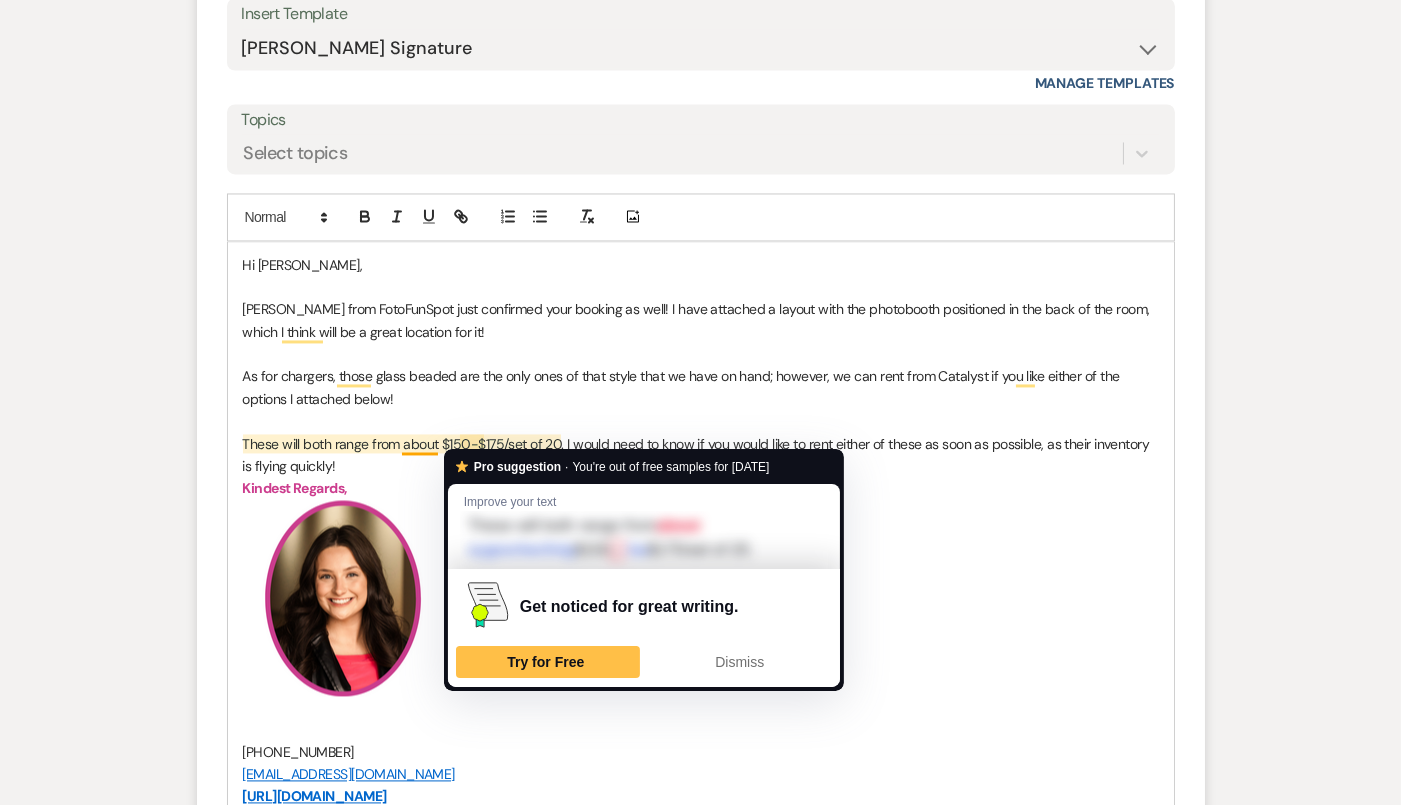 click on "These will both range from about $150-$175/set of 20. I would need to know if you would like to rent either of these as soon as possible, as their inventory is flying quickly!" at bounding box center (701, 455) 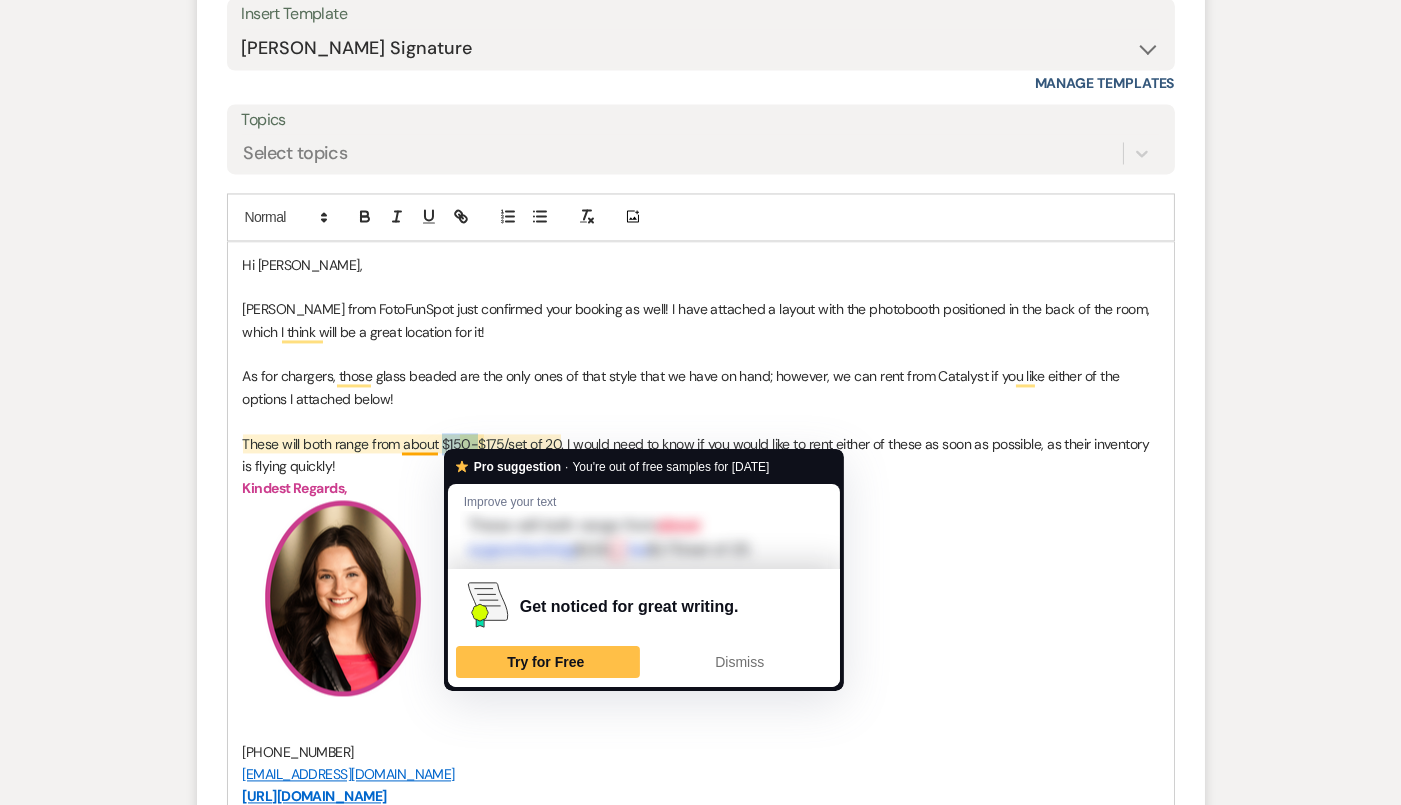 drag, startPoint x: 477, startPoint y: 442, endPoint x: 443, endPoint y: 444, distance: 34.058773 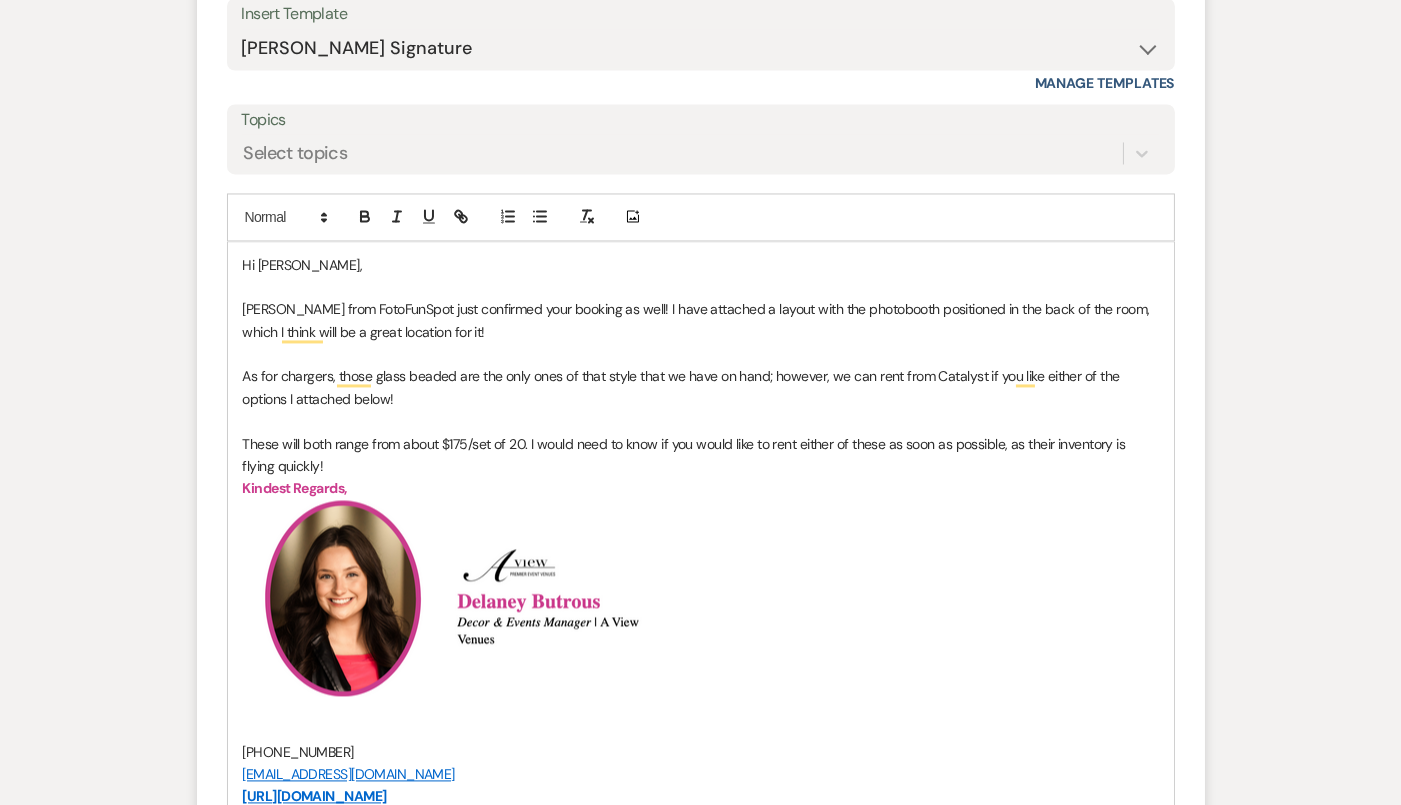 click on "These will both range from about $175/set of 20. I would need to know if you would like to rent either of these as soon as possible, as their inventory is flying quickly!" at bounding box center (701, 455) 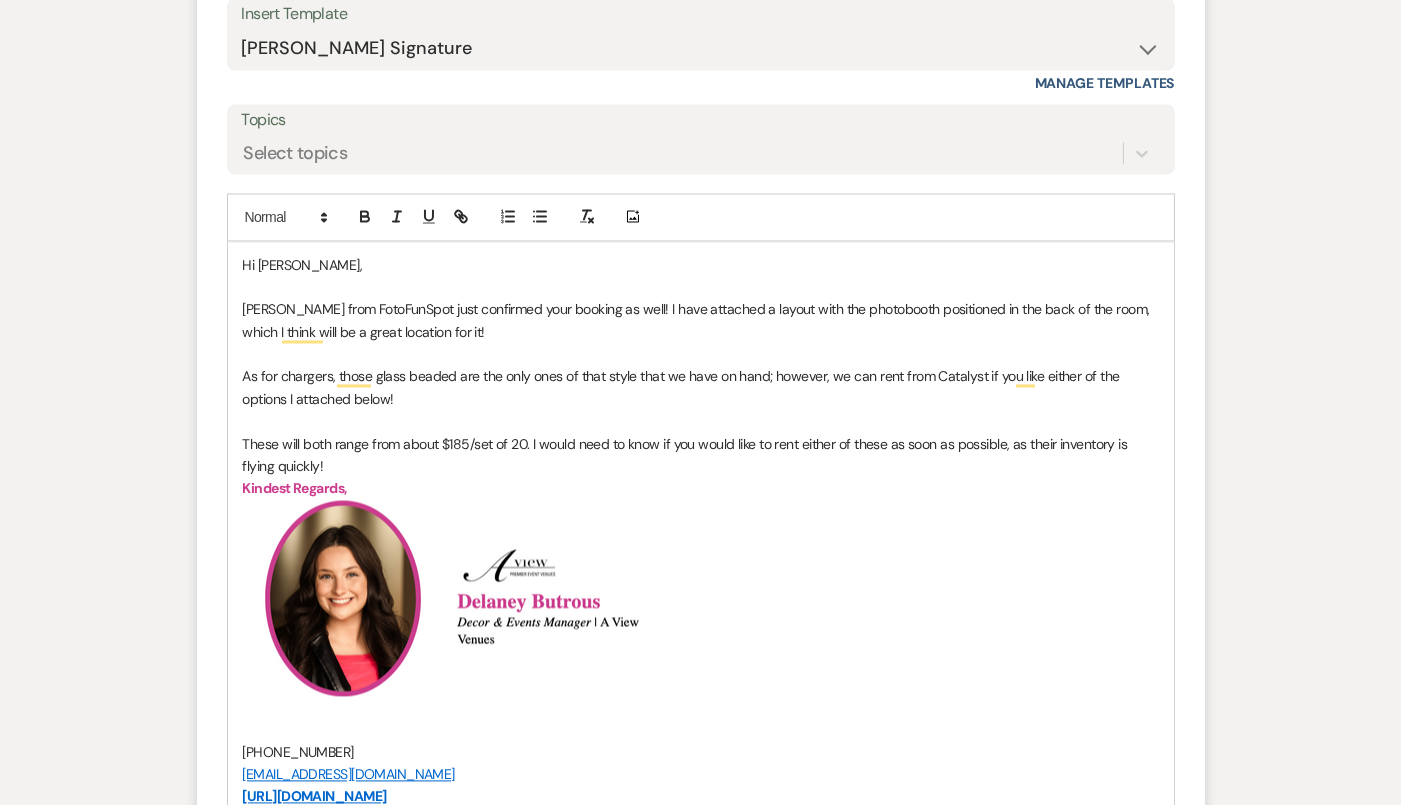 click on "These will both range from about $185/set of 20. I would need to know if you would like to rent either of these as soon as possible, as their inventory is flying quickly!" at bounding box center [701, 455] 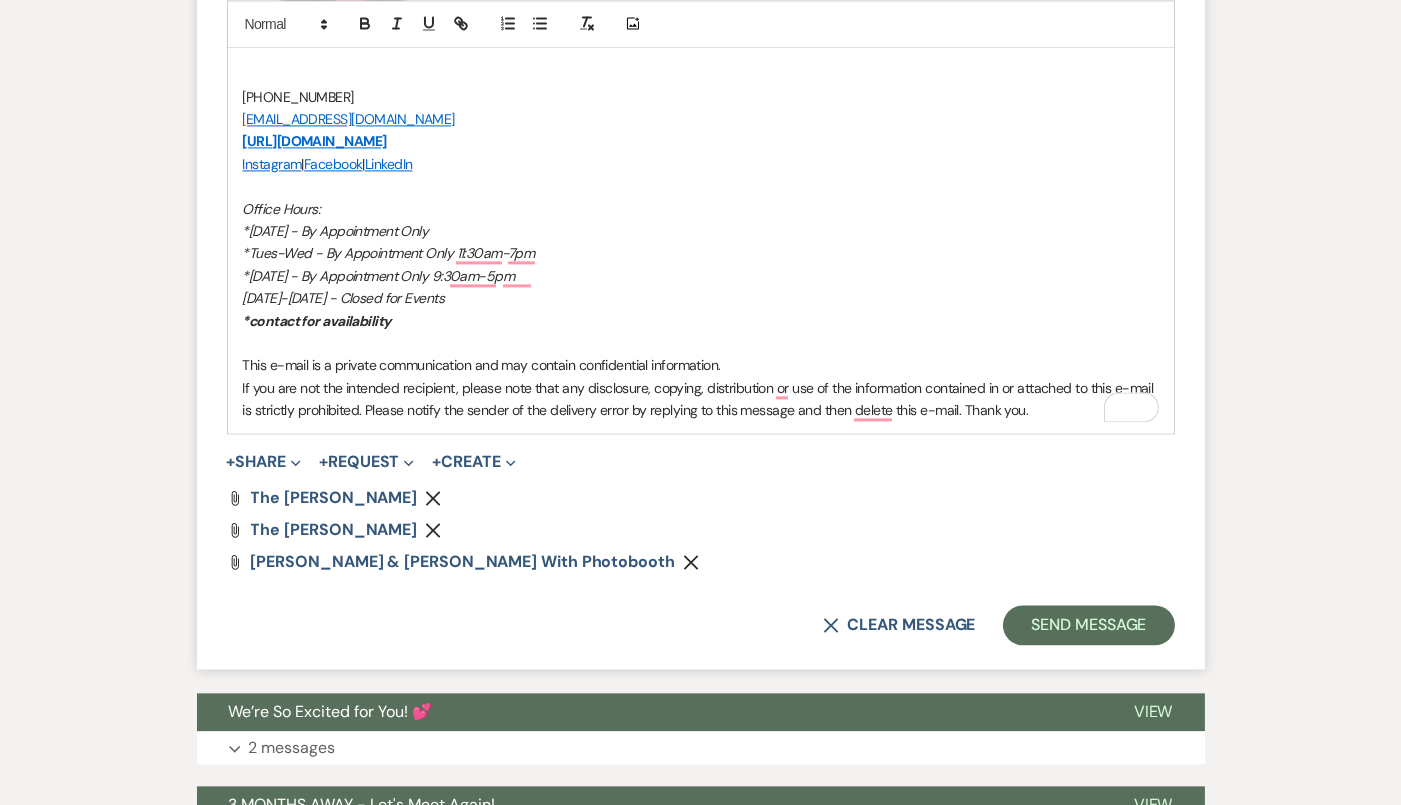 scroll, scrollTop: 7260, scrollLeft: 0, axis: vertical 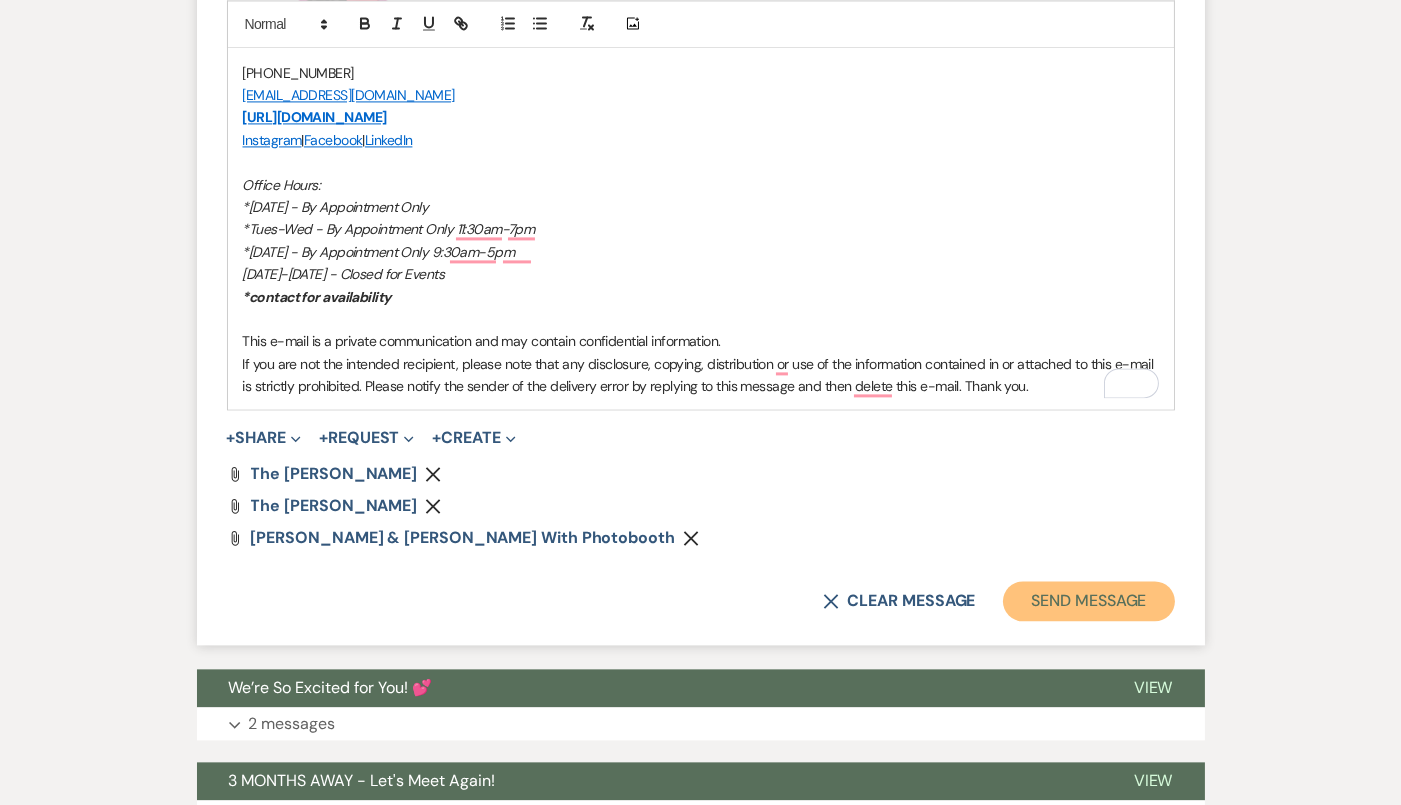 click on "Send Message" at bounding box center (1088, 601) 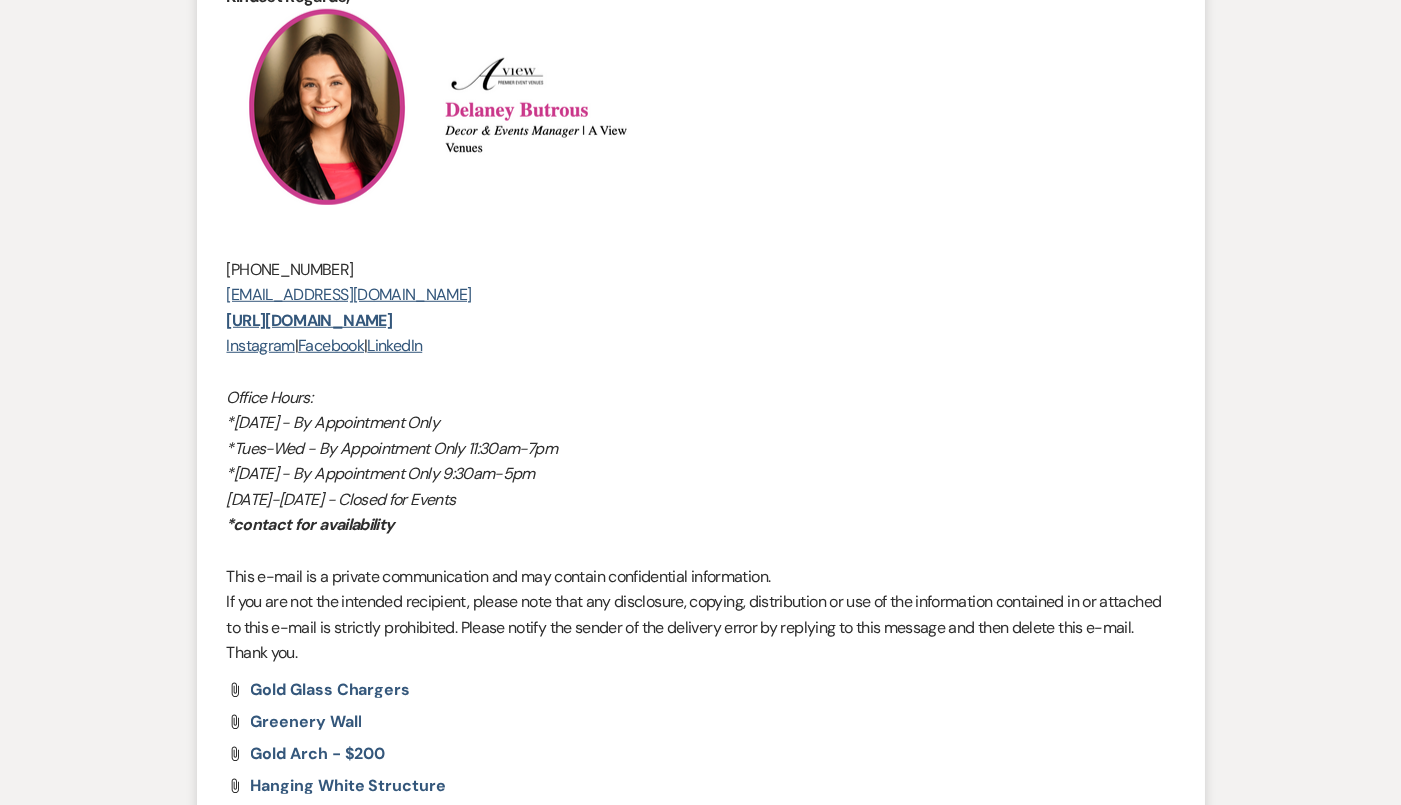 scroll, scrollTop: 0, scrollLeft: 0, axis: both 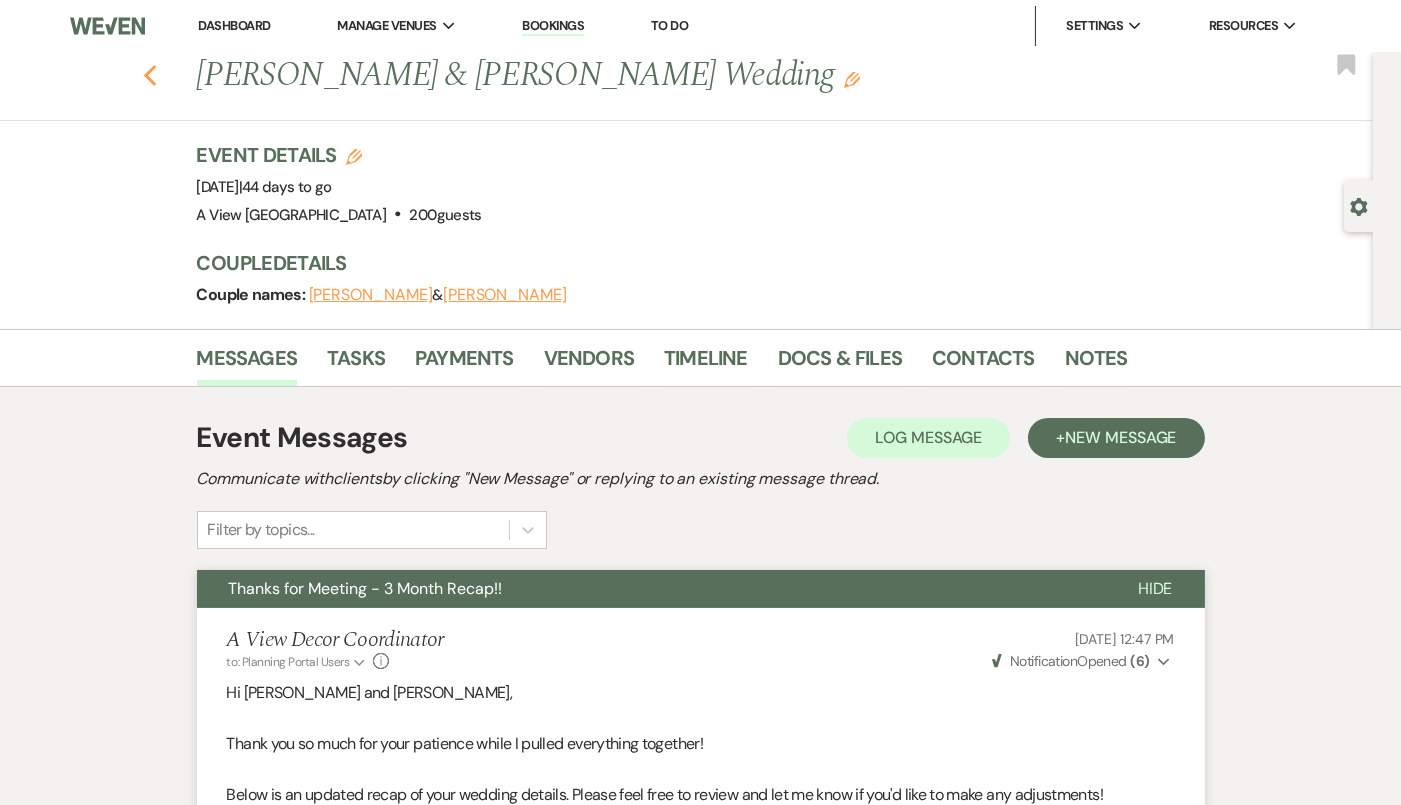 click on "Previous" 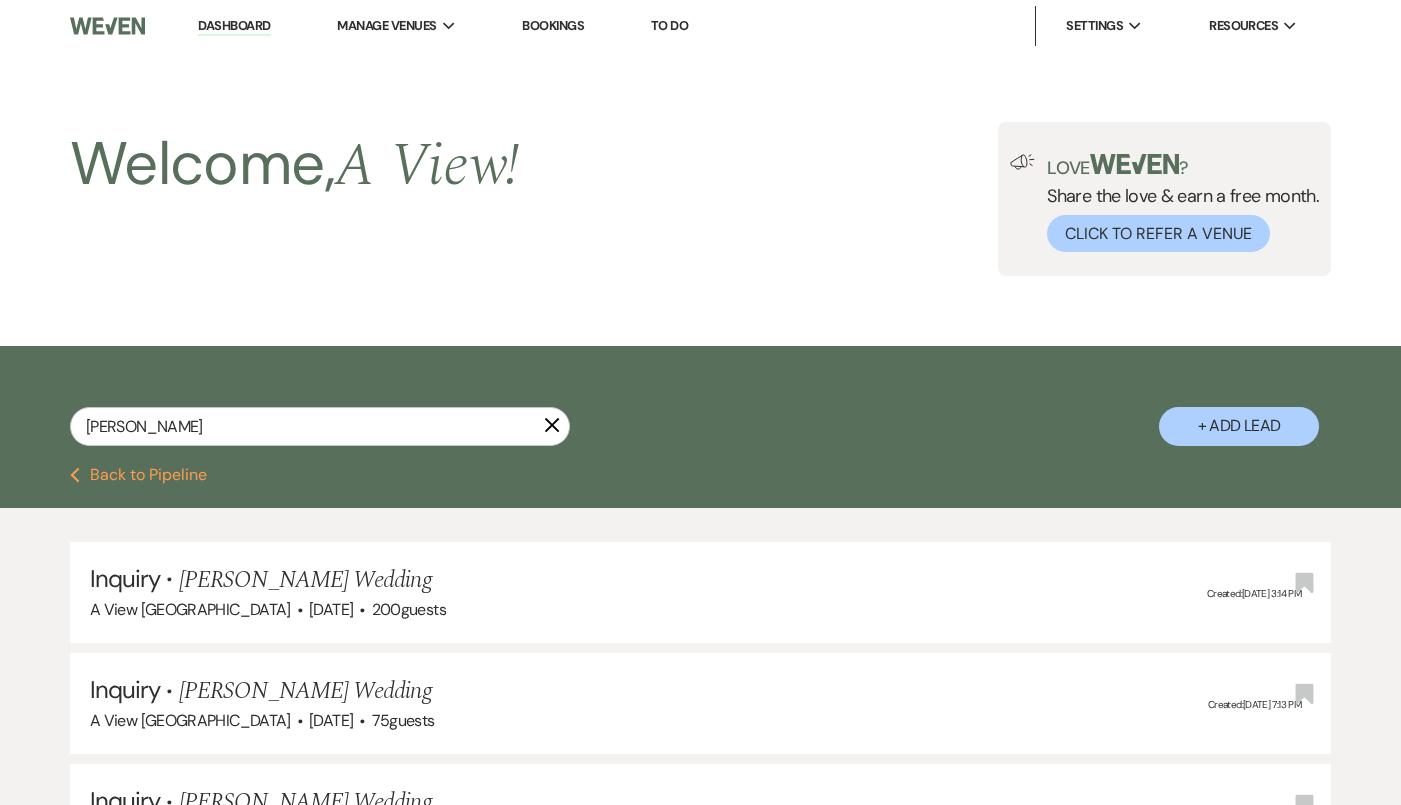 scroll, scrollTop: 737, scrollLeft: 0, axis: vertical 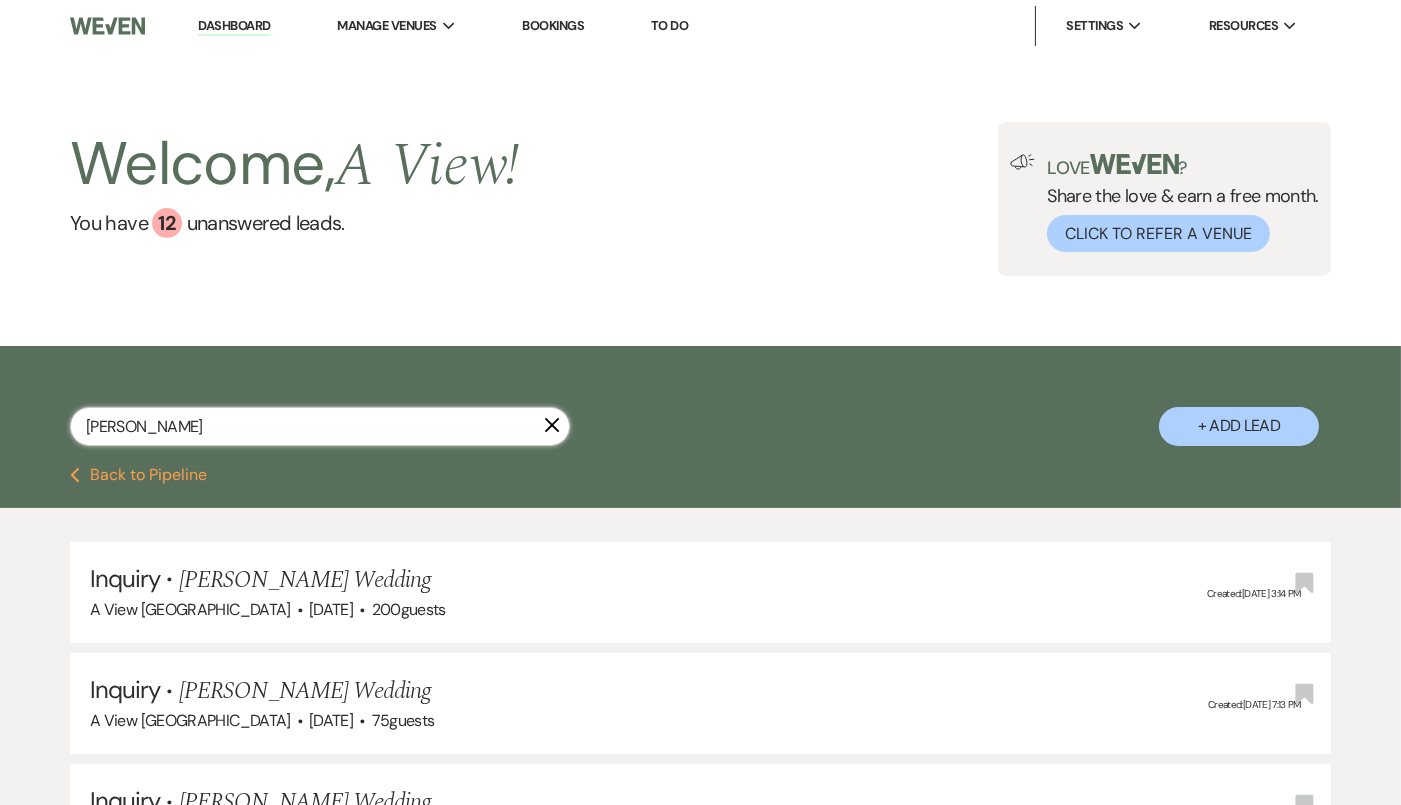 click on "emma tichy" at bounding box center [320, 426] 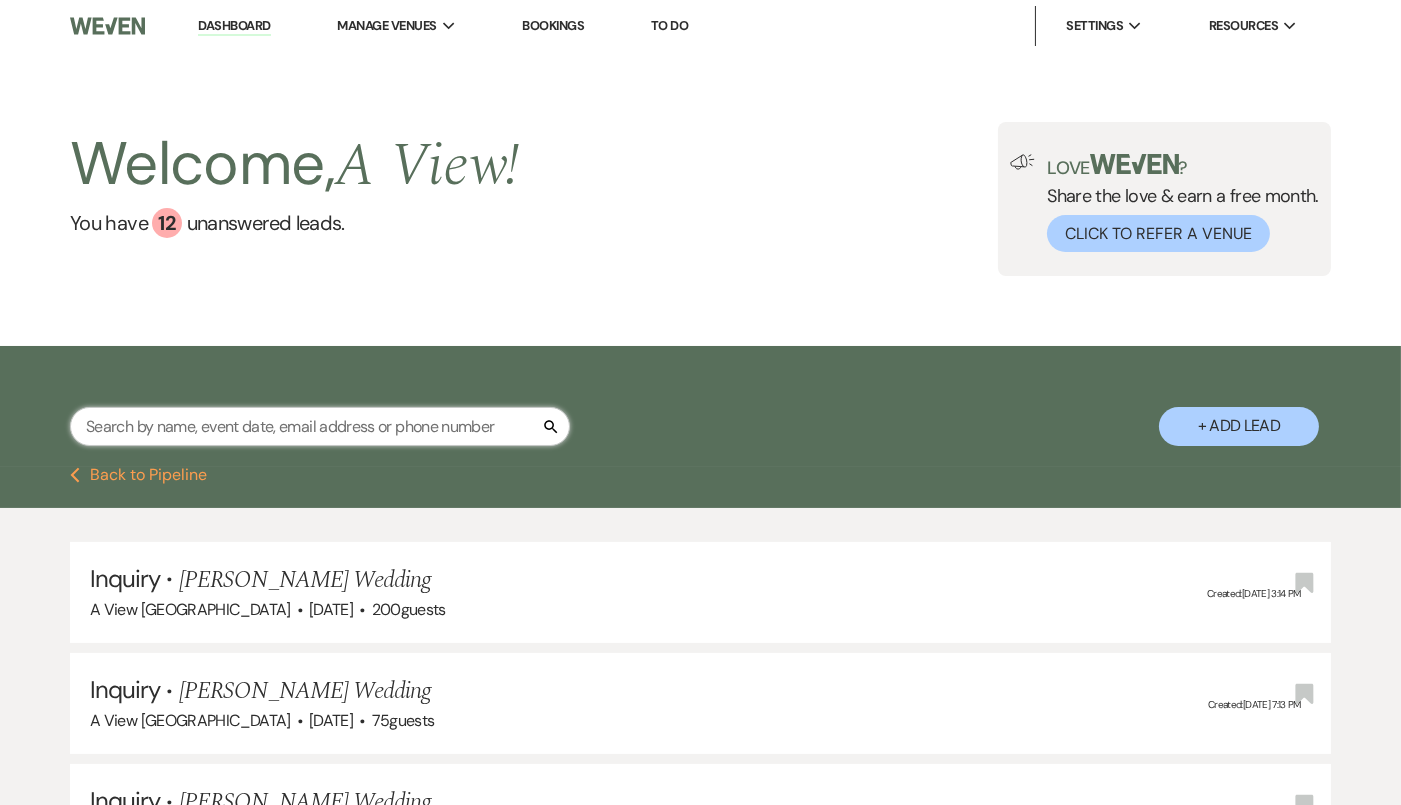 click at bounding box center (320, 426) 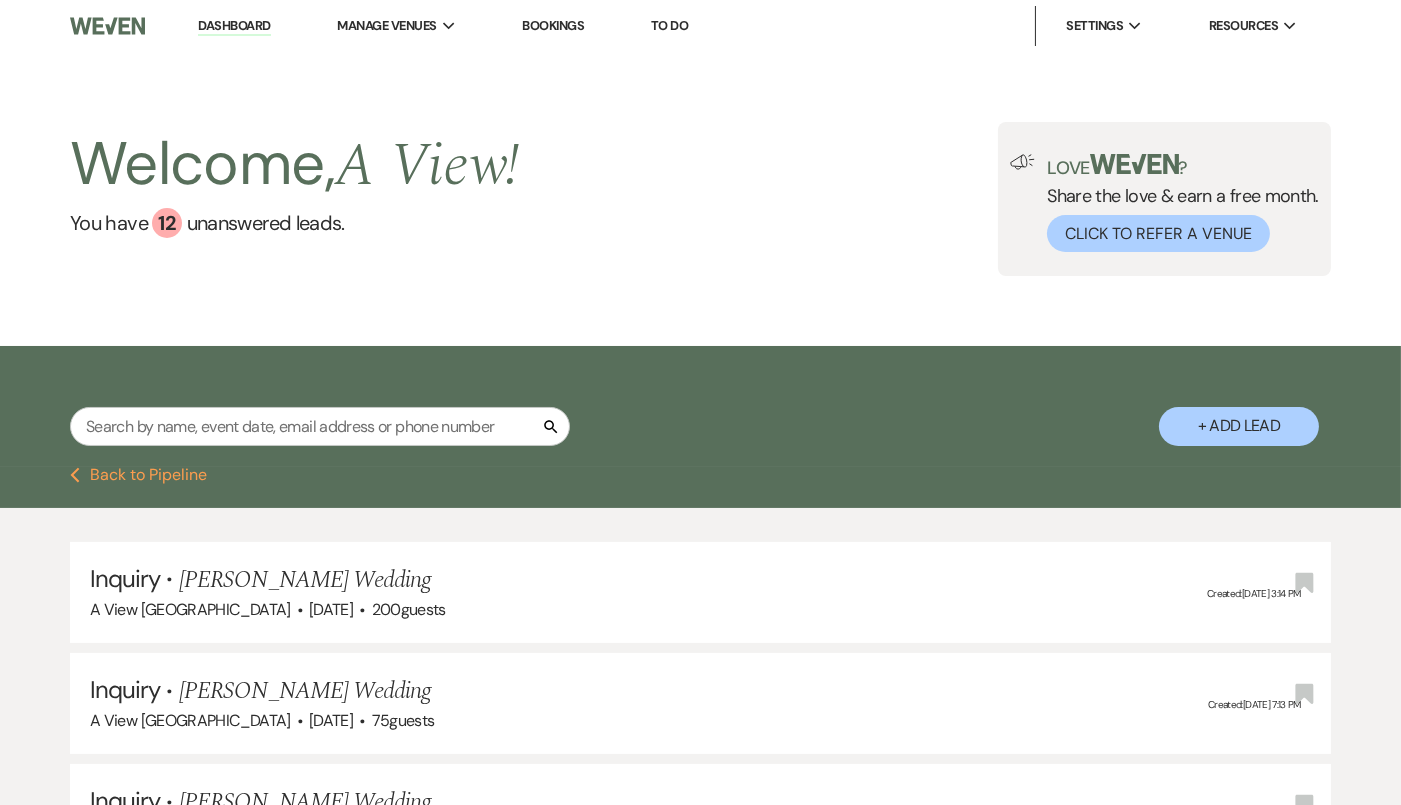 click on "Search + Add Lead" at bounding box center (700, 408) 